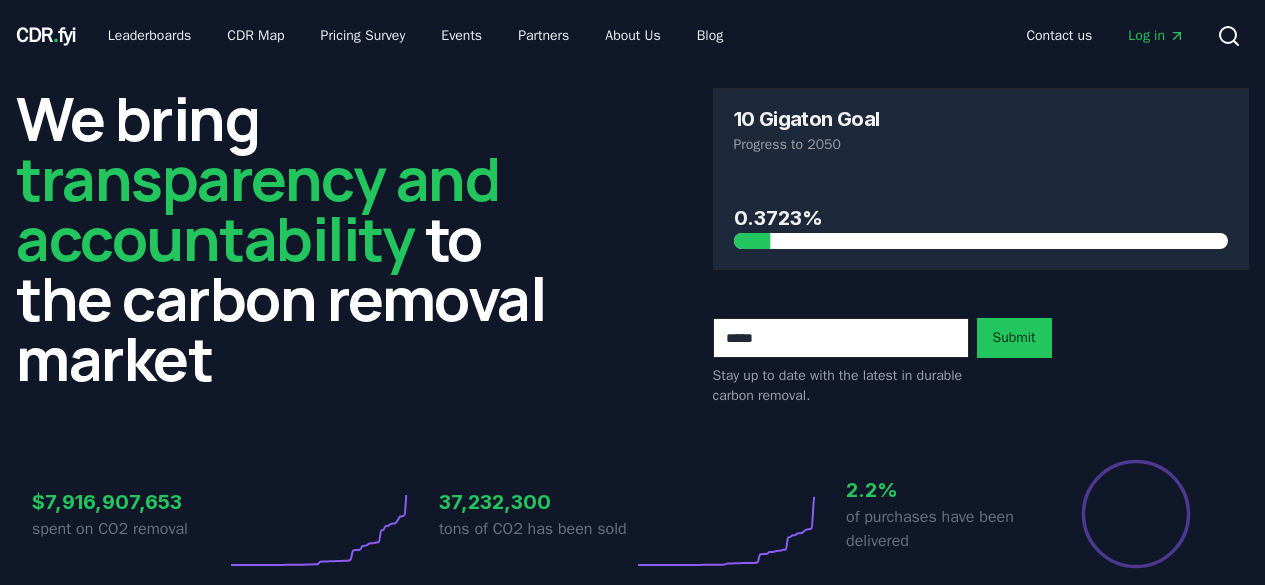 scroll, scrollTop: 0, scrollLeft: 0, axis: both 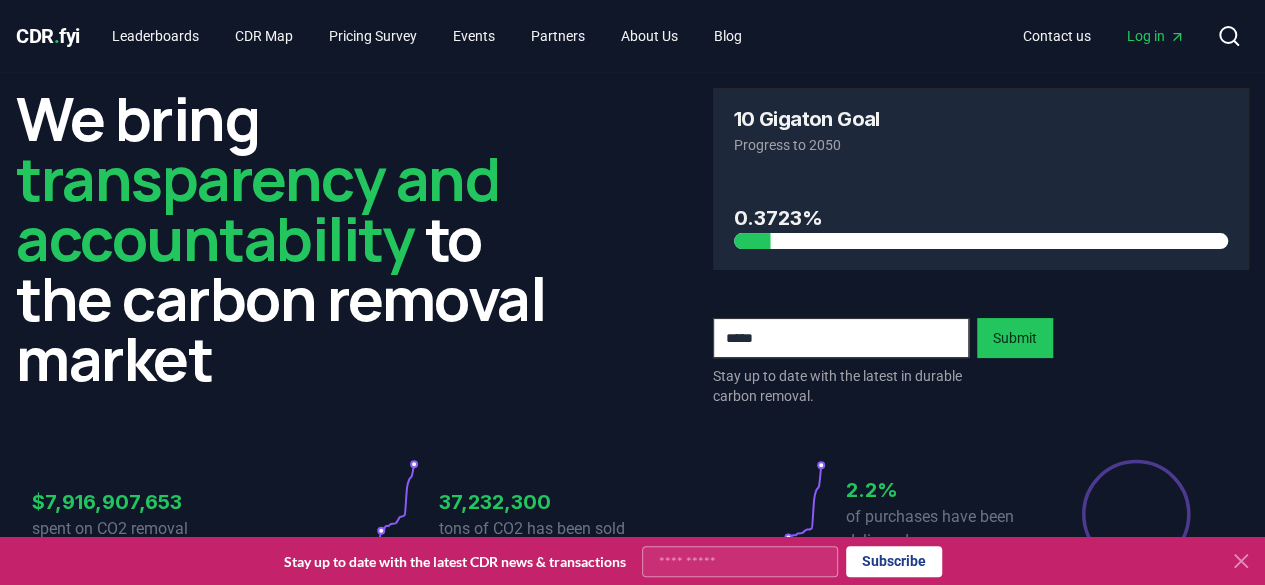 click 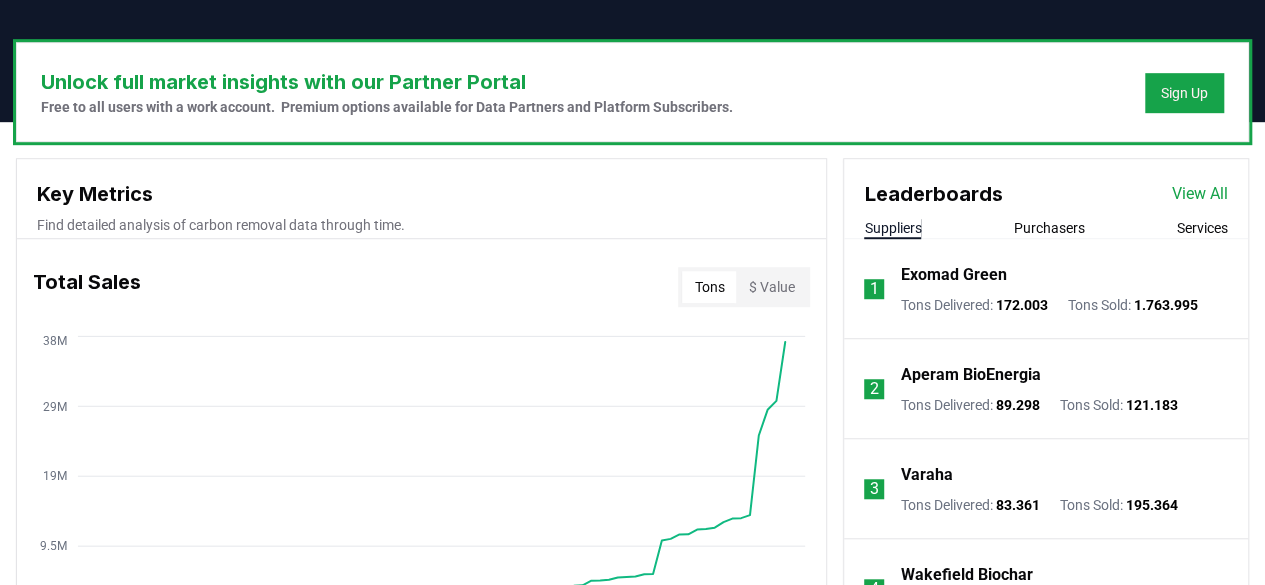 scroll, scrollTop: 582, scrollLeft: 0, axis: vertical 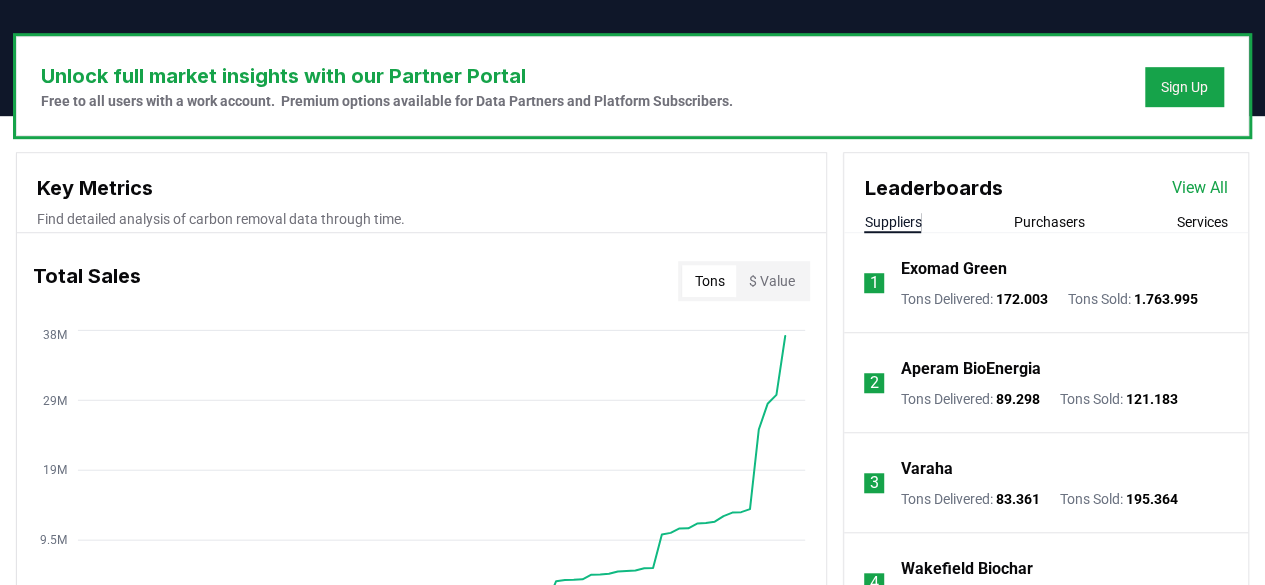 click on "View All" at bounding box center [1200, 188] 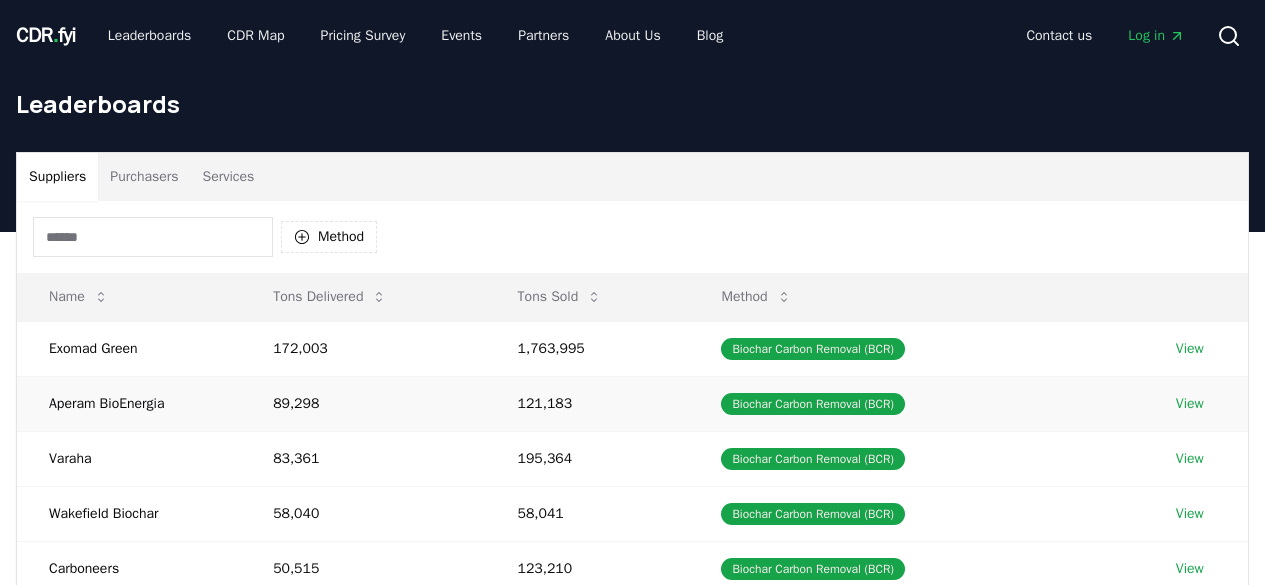 scroll, scrollTop: 0, scrollLeft: 0, axis: both 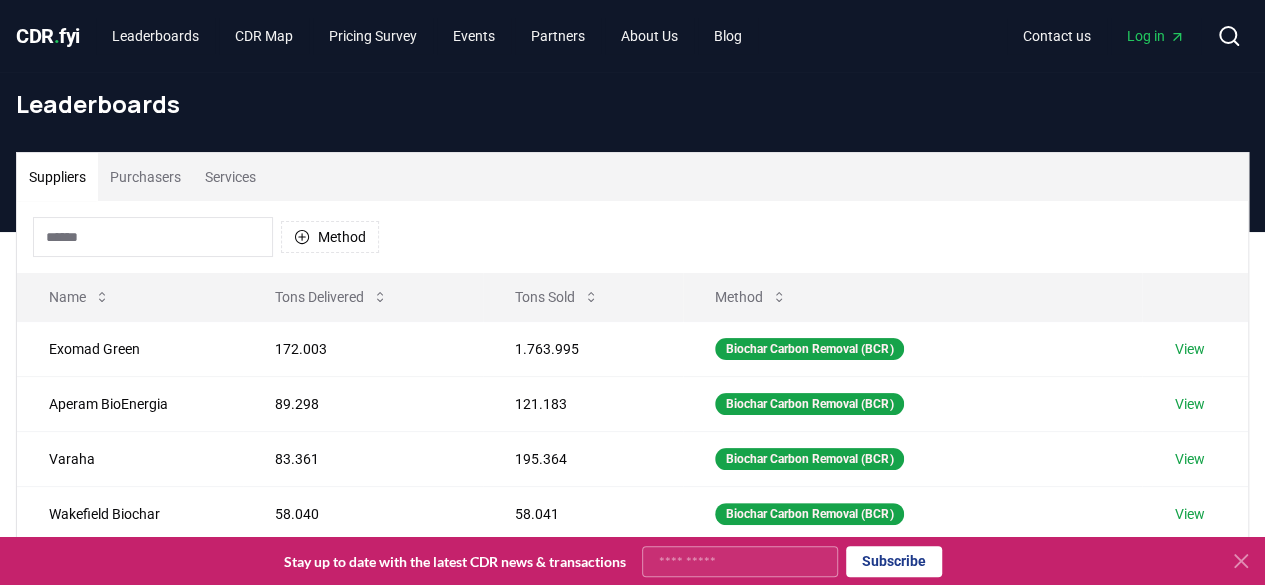 click on "Purchasers" at bounding box center (145, 177) 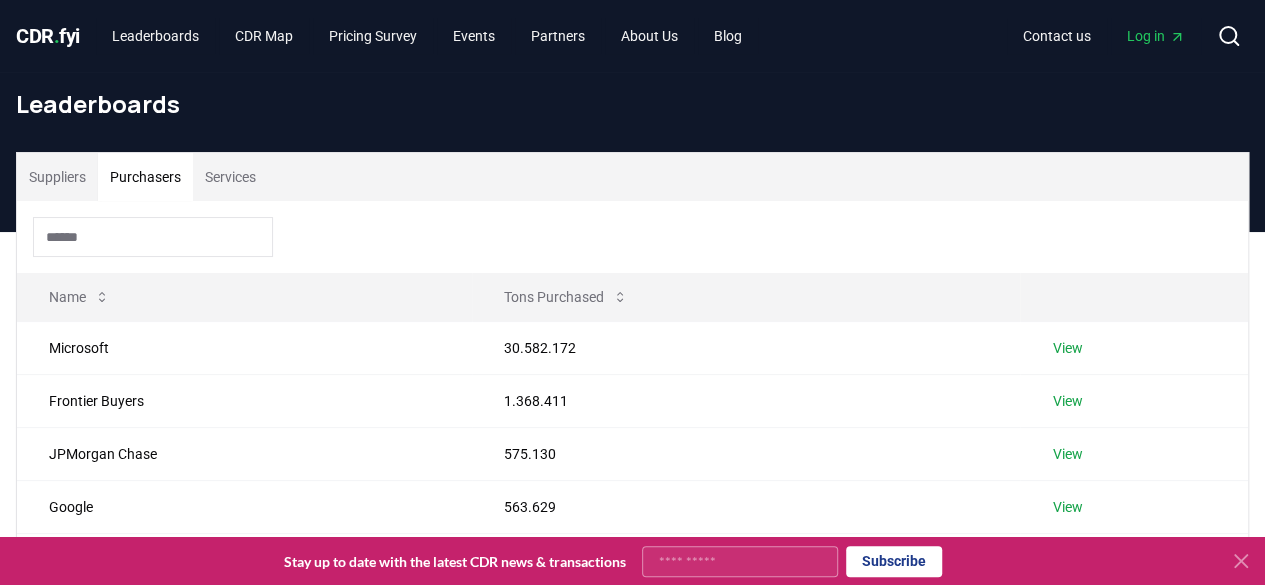 click 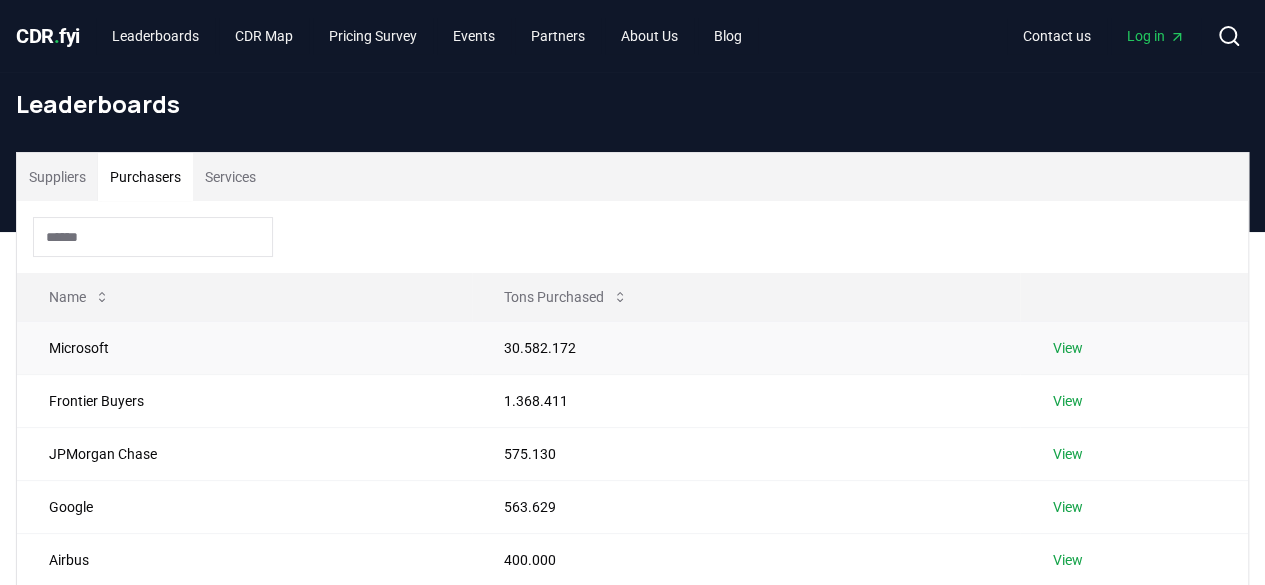click on "View" at bounding box center [1067, 348] 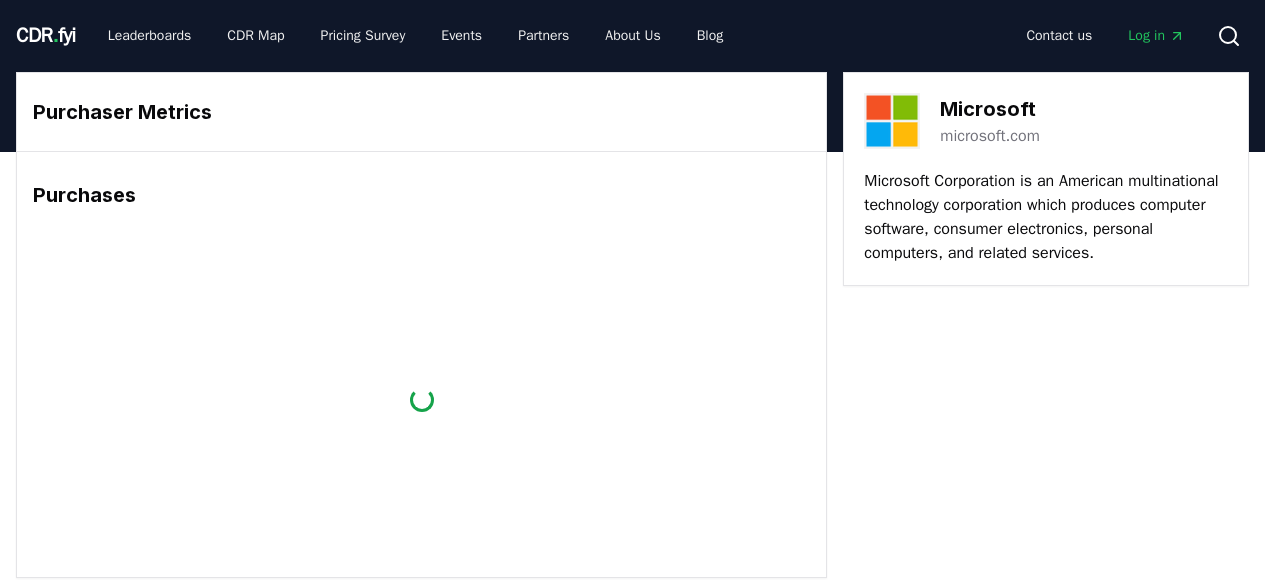 scroll, scrollTop: 0, scrollLeft: 0, axis: both 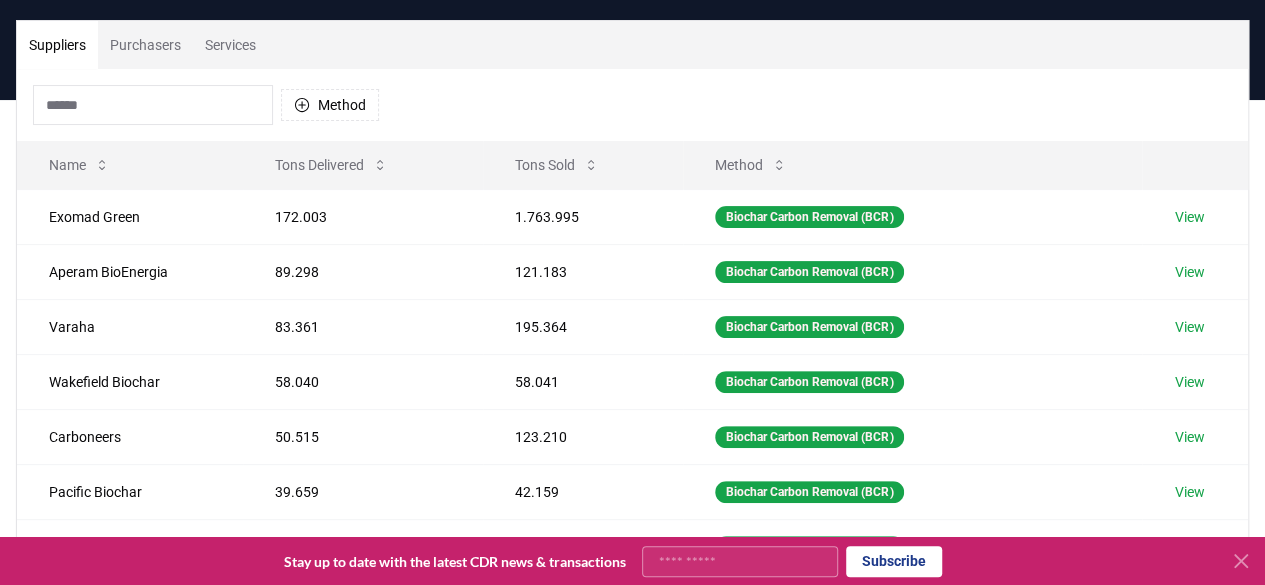 click on "Purchasers" at bounding box center (145, 45) 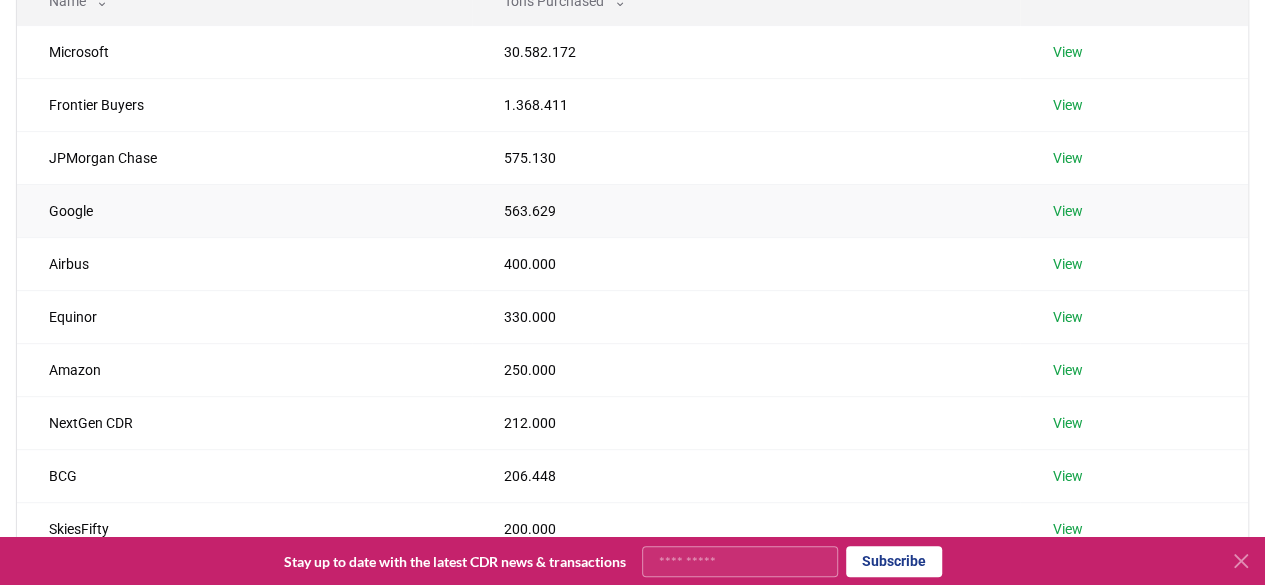 scroll, scrollTop: 478, scrollLeft: 0, axis: vertical 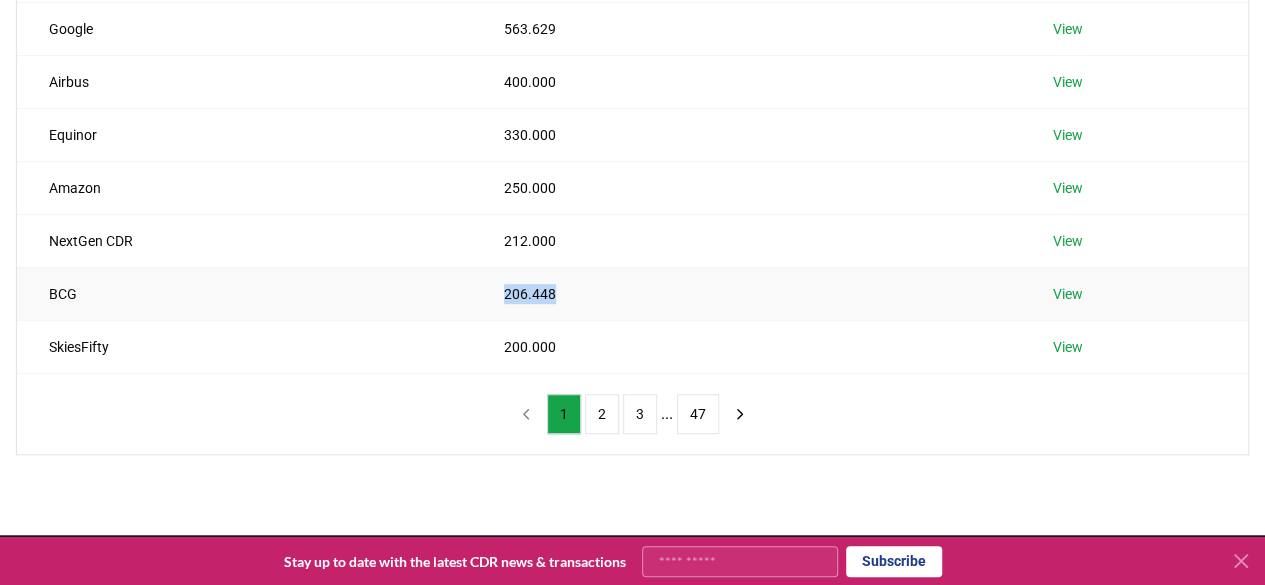 drag, startPoint x: 494, startPoint y: 285, endPoint x: 595, endPoint y: 292, distance: 101.24229 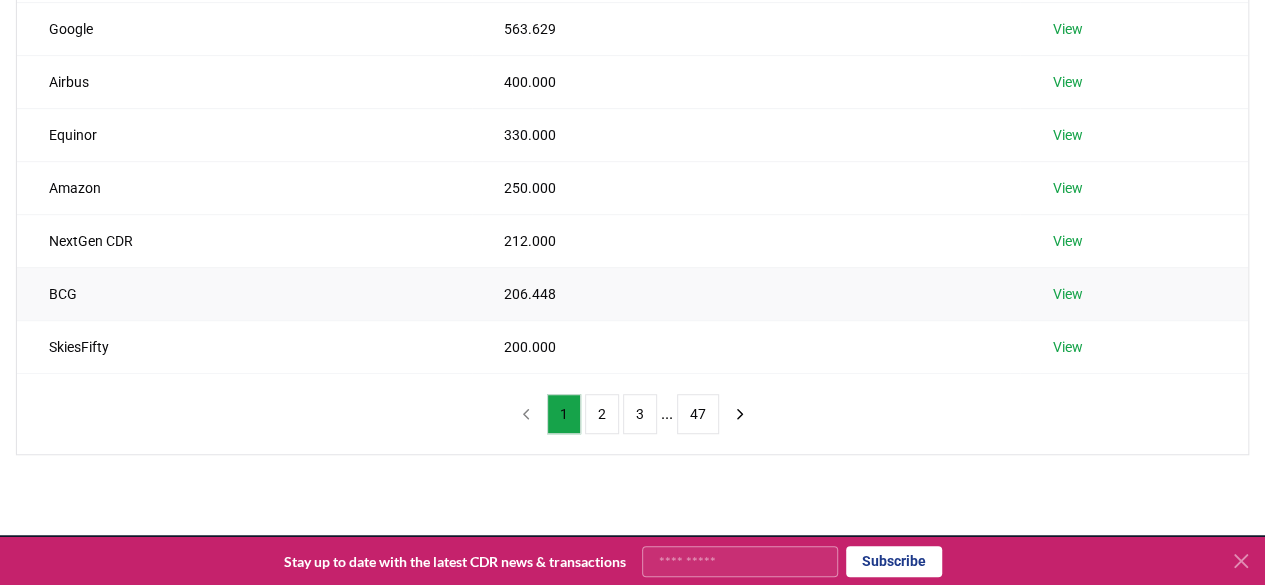 click on "BCG" at bounding box center (244, 293) 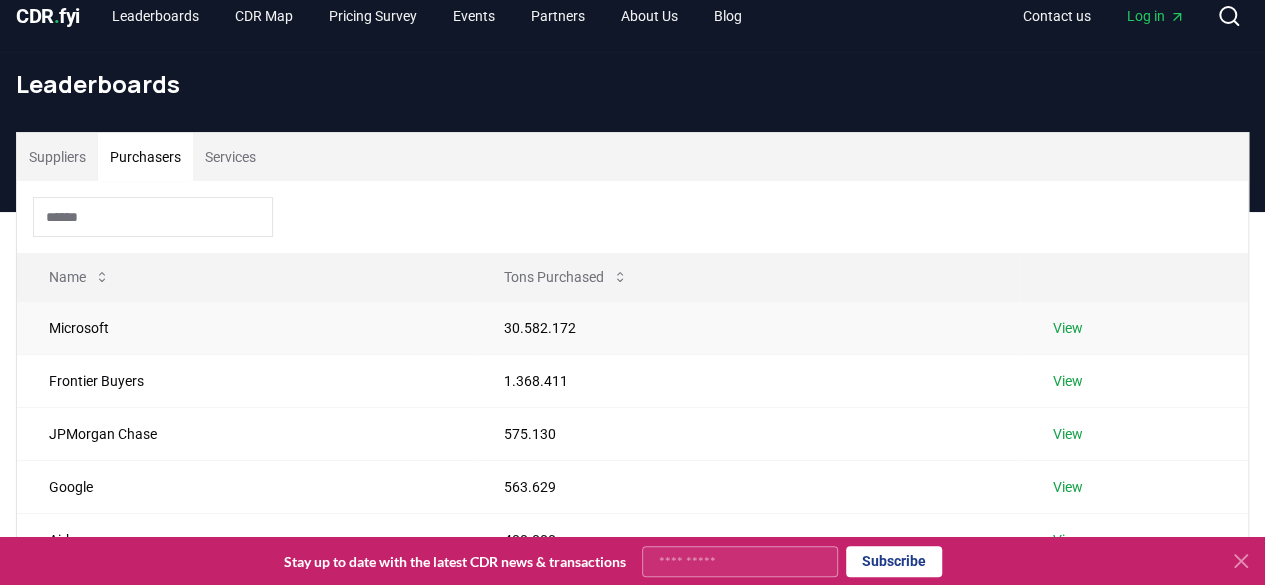 scroll, scrollTop: 0, scrollLeft: 0, axis: both 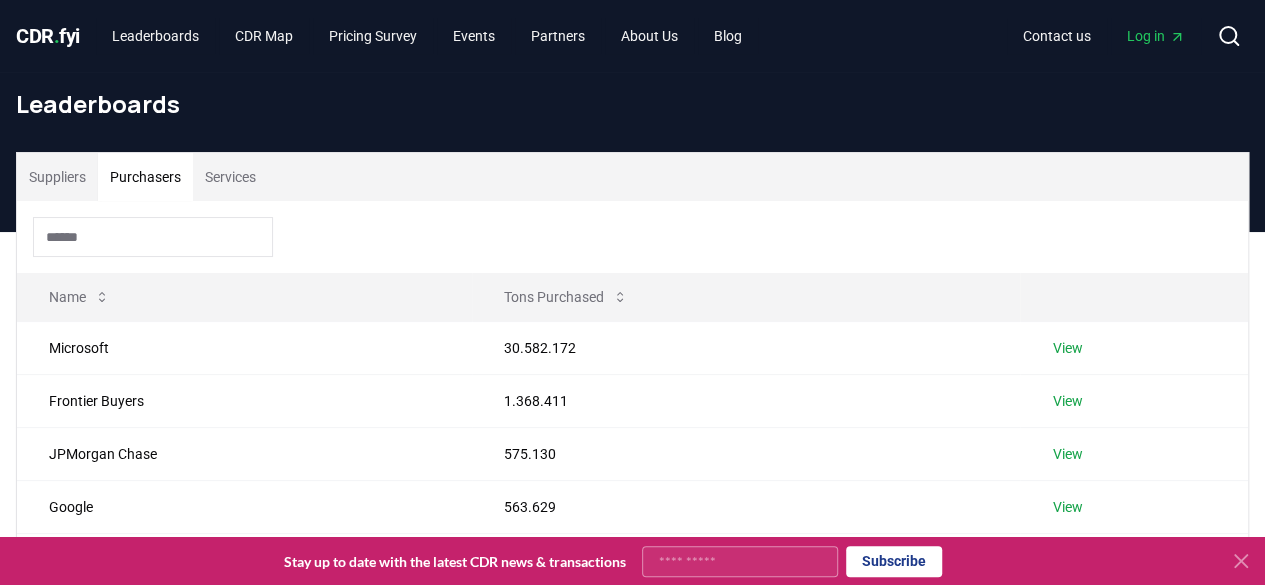 click at bounding box center (153, 237) 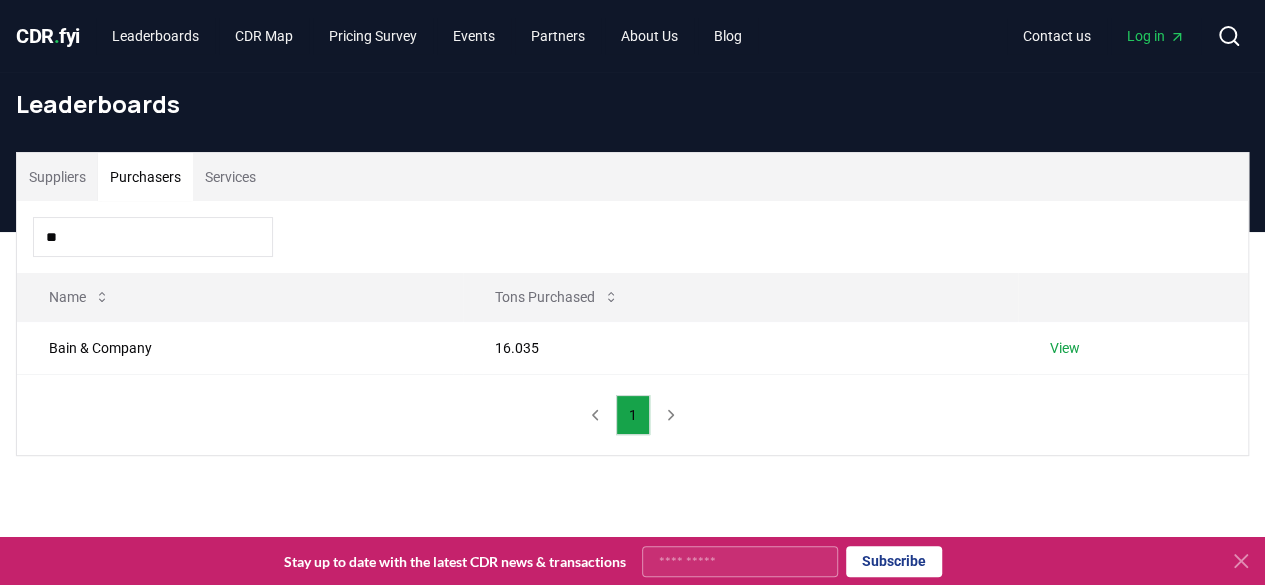 type on "*" 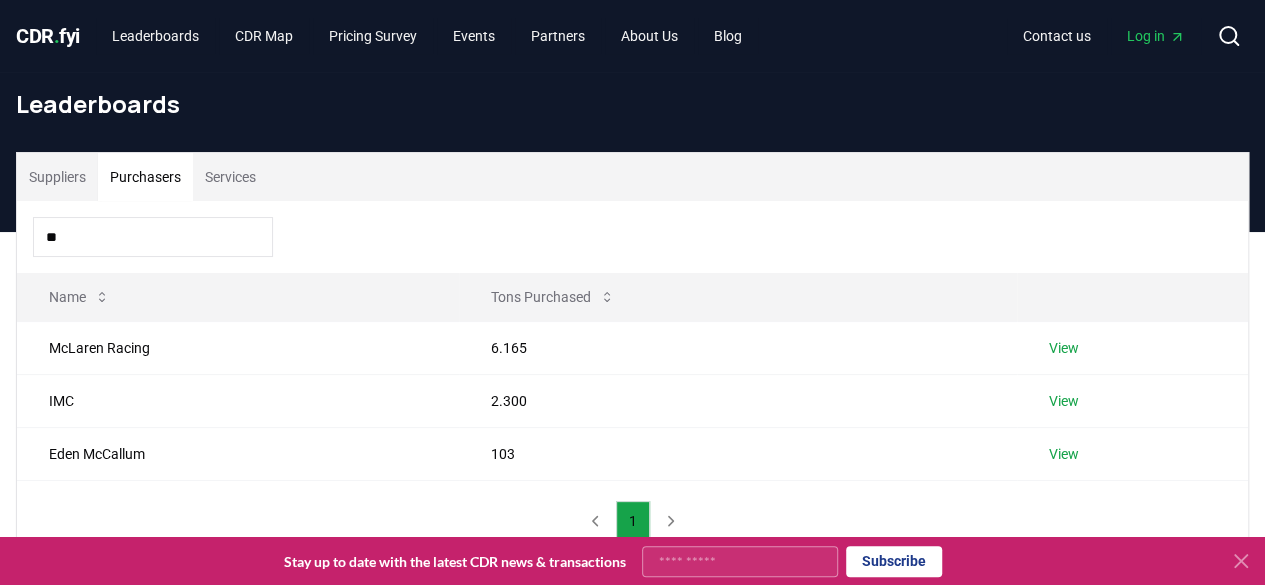 type on "*" 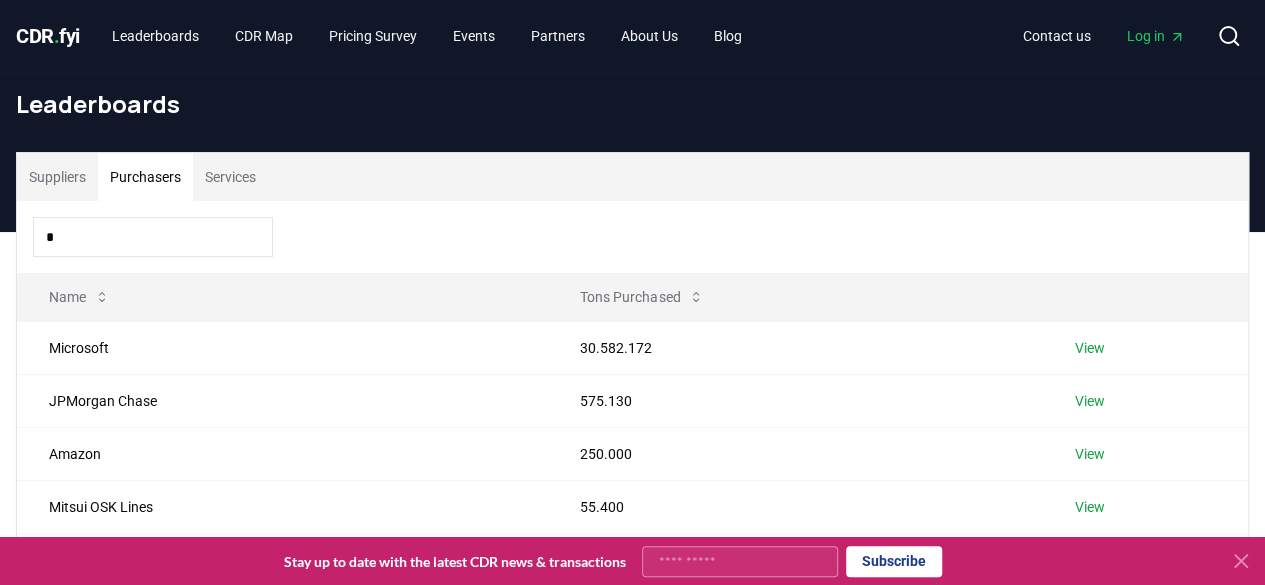 type 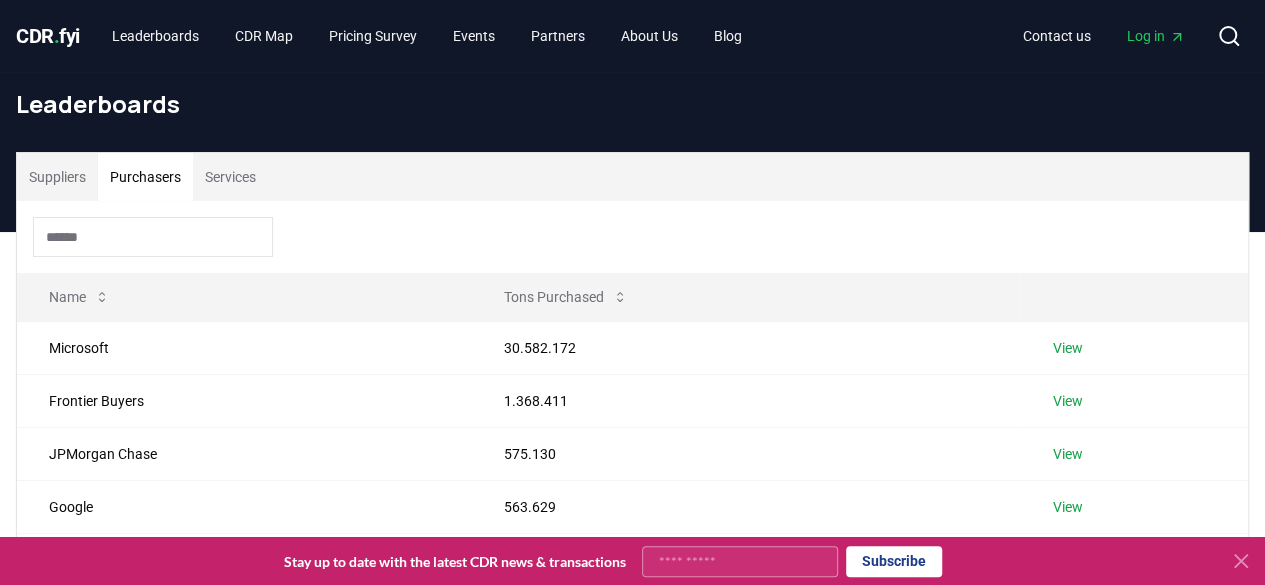click at bounding box center (632, 237) 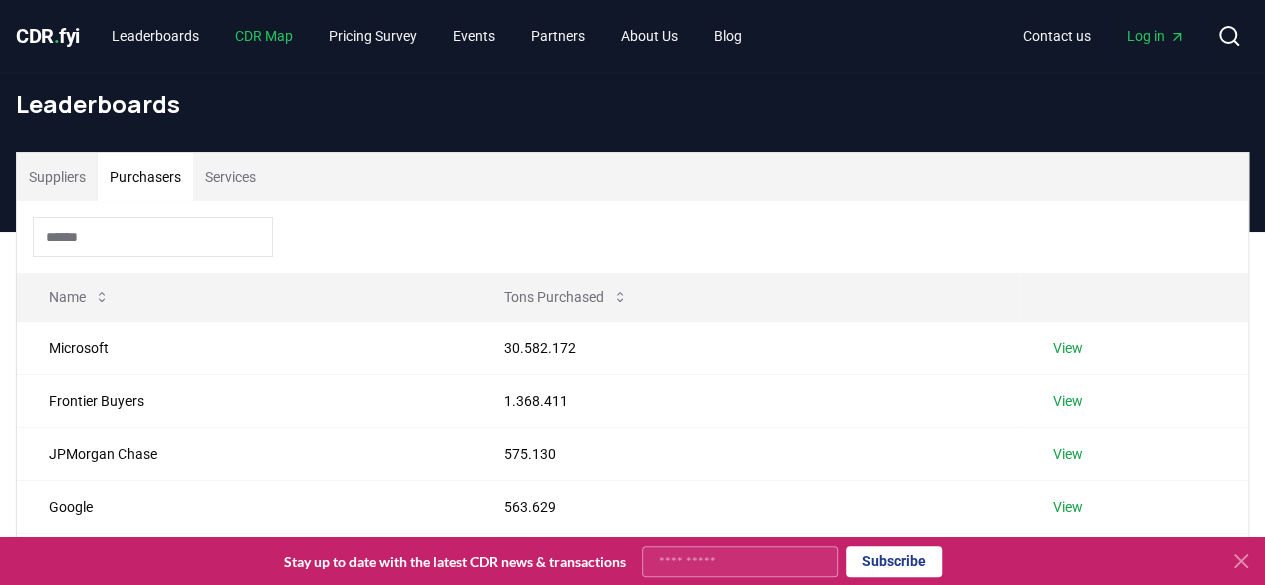 click on "CDR Map" at bounding box center (264, 36) 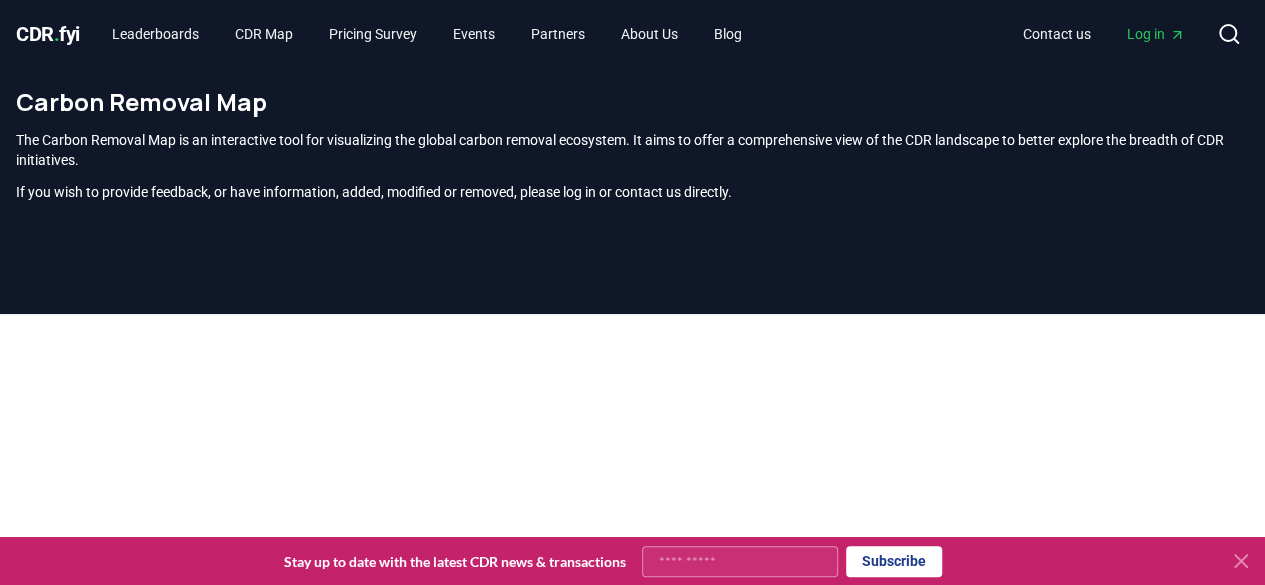 scroll, scrollTop: 1, scrollLeft: 0, axis: vertical 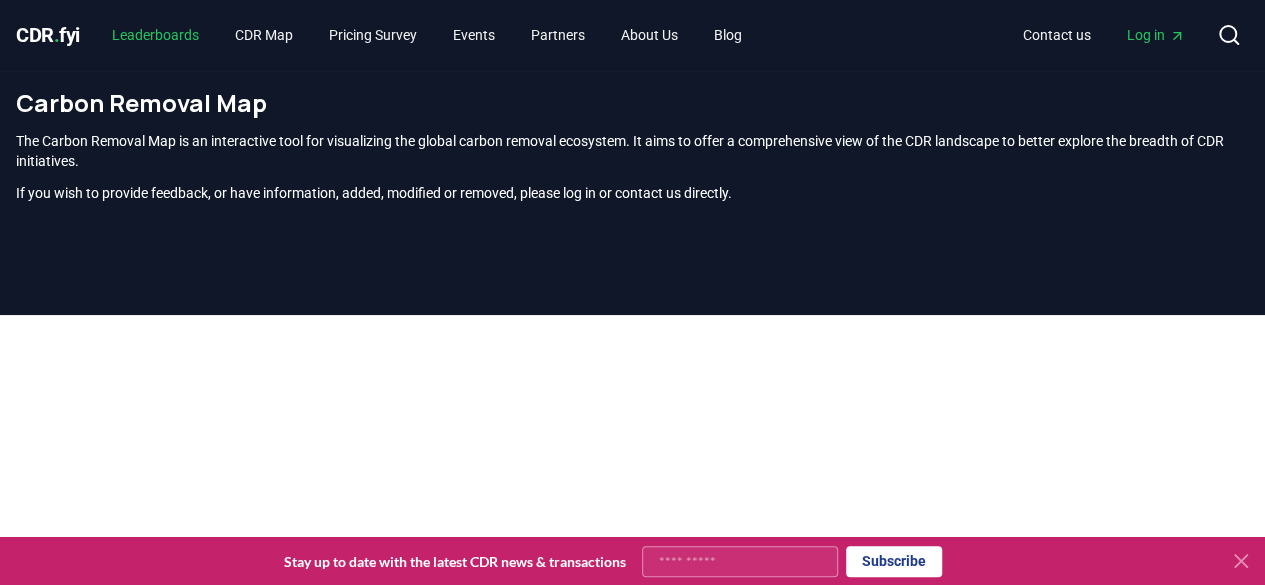 click on "Leaderboards" at bounding box center (155, 35) 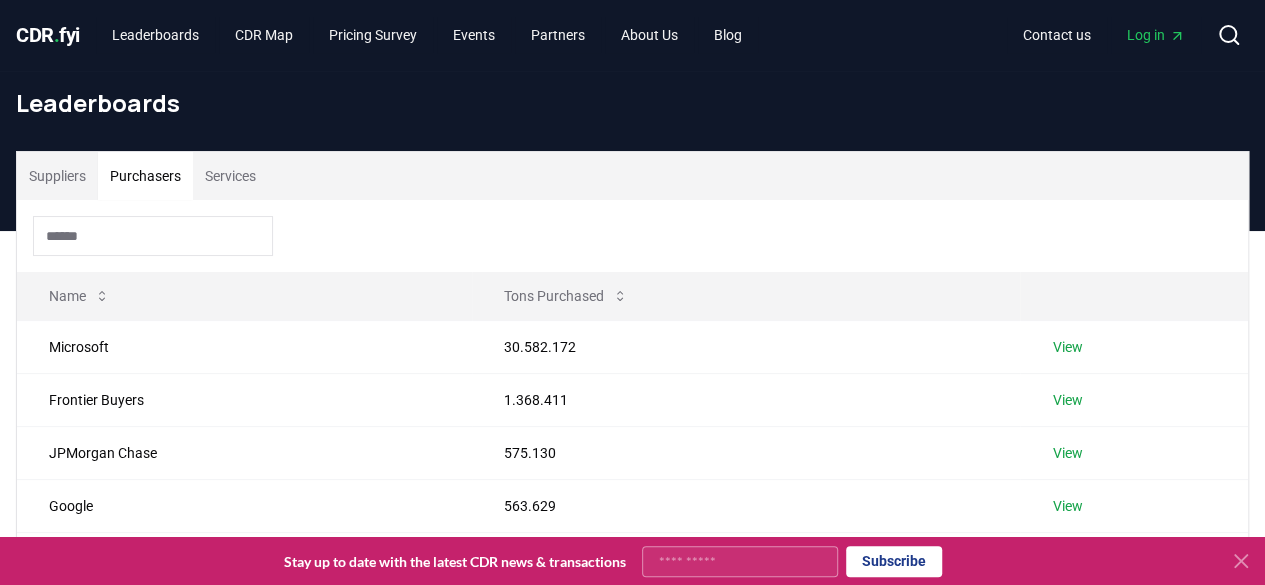 click on "Purchasers" at bounding box center [145, 176] 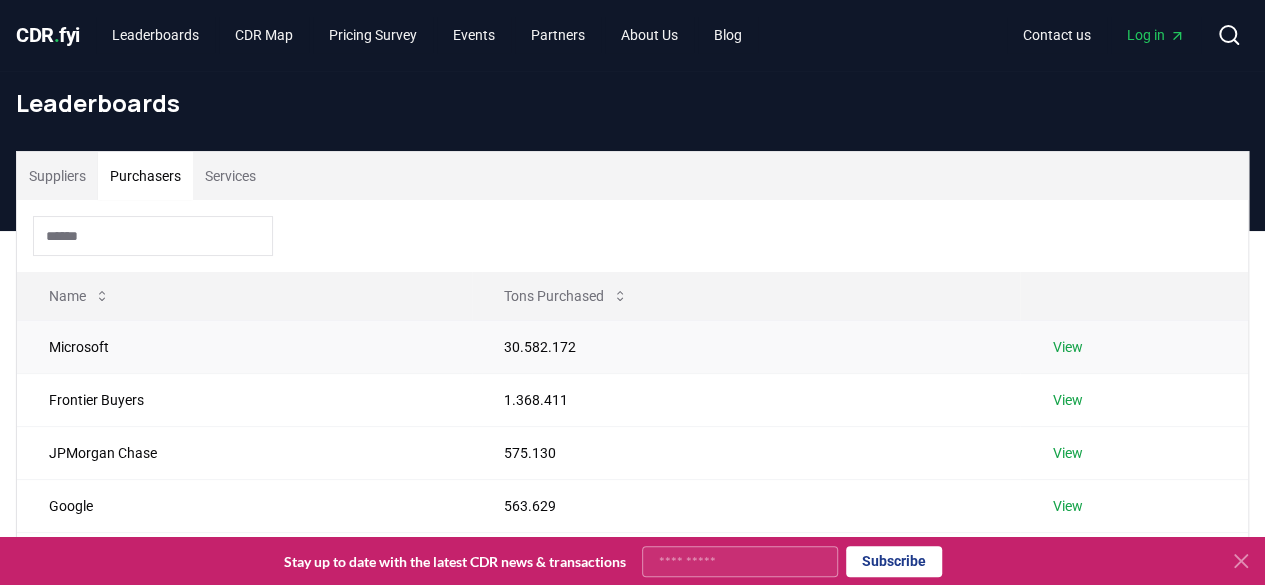 click on "View" at bounding box center [1067, 347] 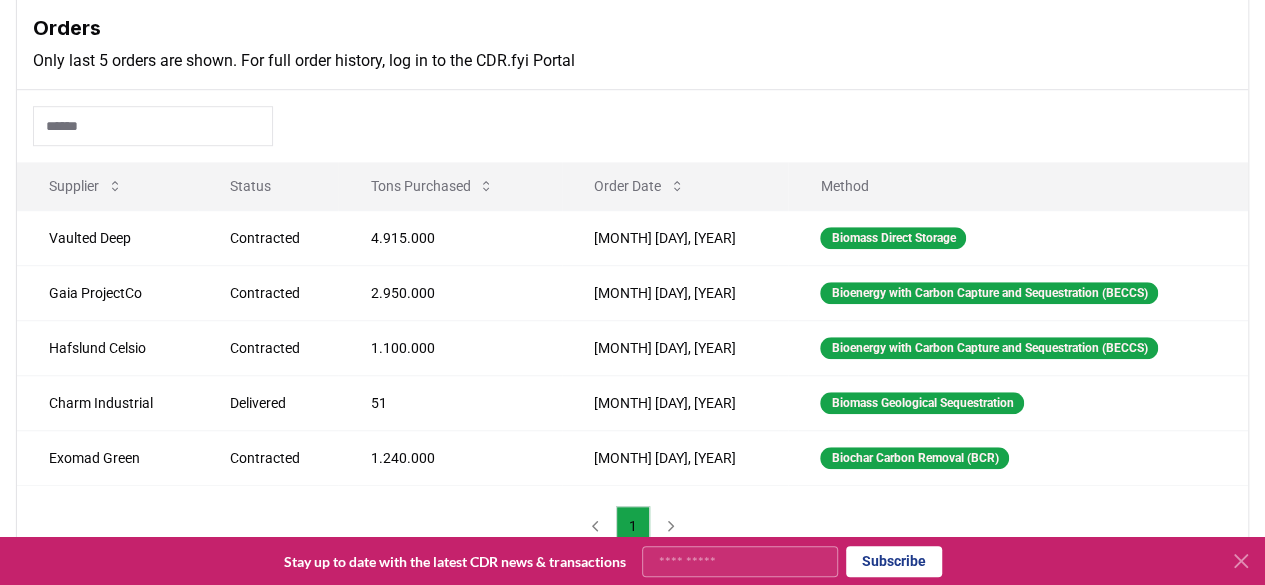 scroll, scrollTop: 624, scrollLeft: 0, axis: vertical 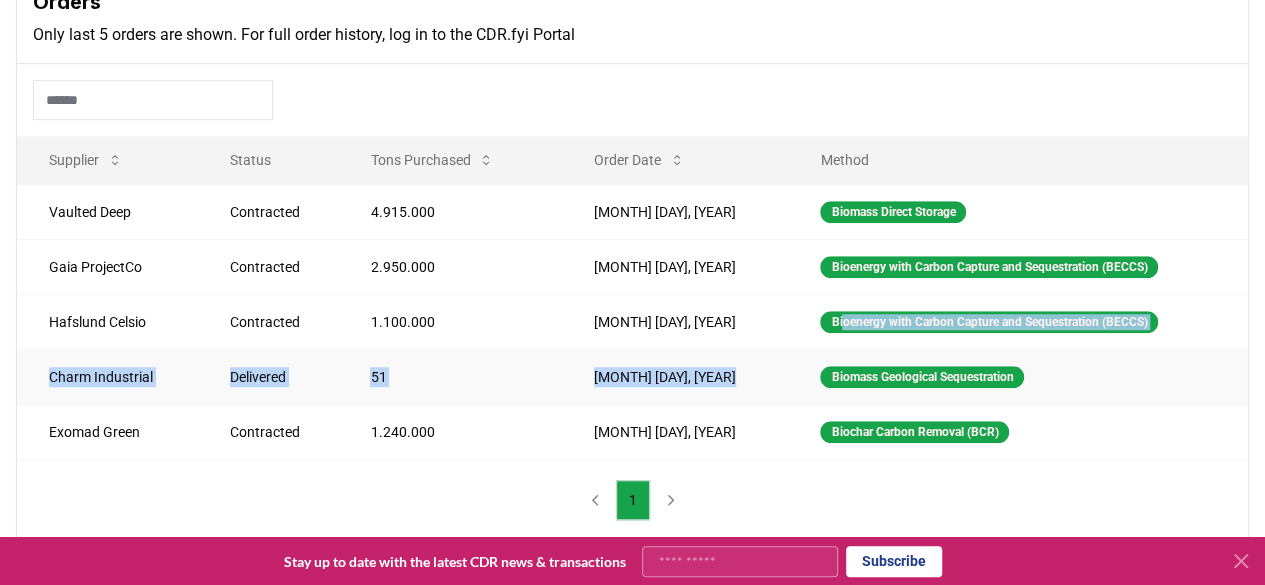 drag, startPoint x: 812, startPoint y: 318, endPoint x: 940, endPoint y: 345, distance: 130.81667 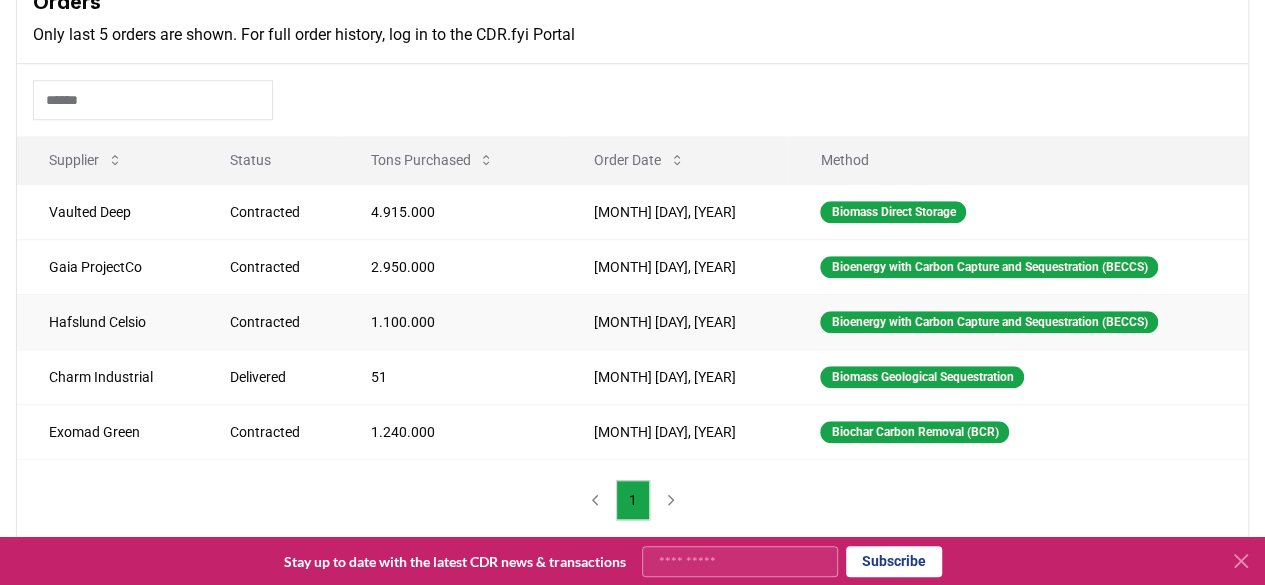 click on "Bioenergy with Carbon Capture and Sequestration (BECCS)" at bounding box center (1018, 321) 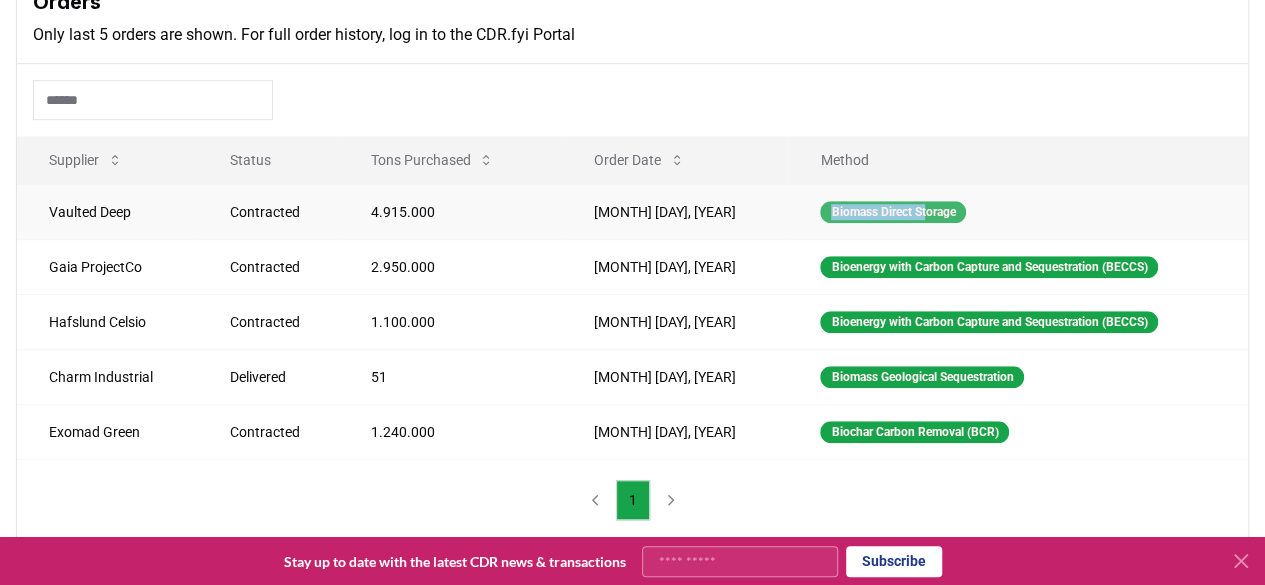 drag, startPoint x: 795, startPoint y: 199, endPoint x: 901, endPoint y: 201, distance: 106.01887 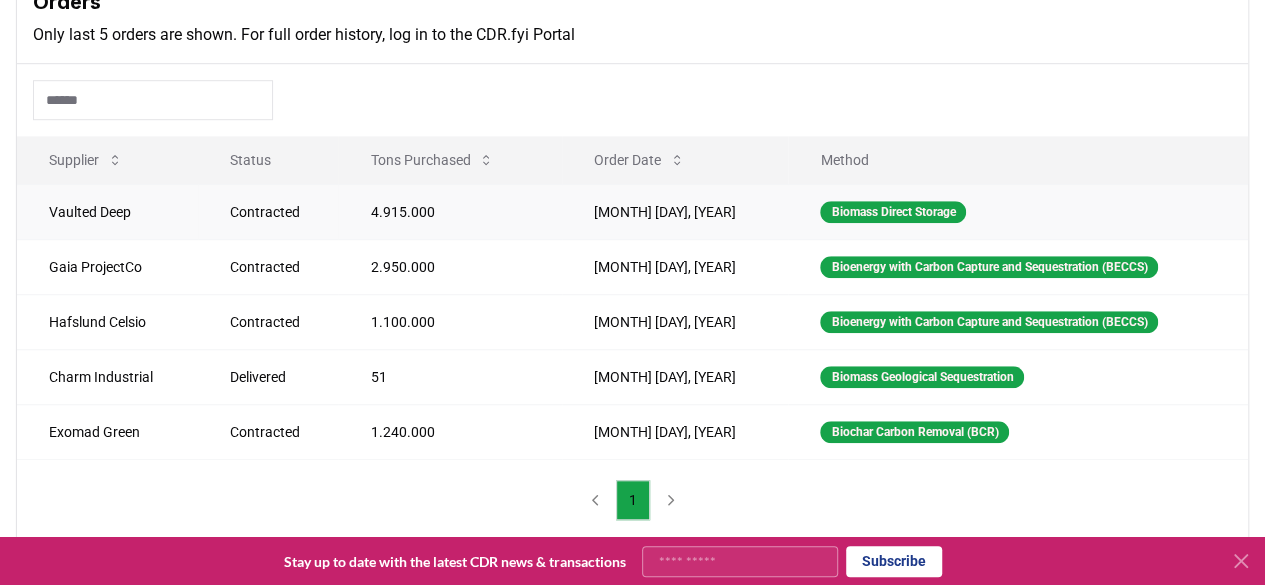 click on "[MONTH] [DAY], [YEAR]" at bounding box center (675, 211) 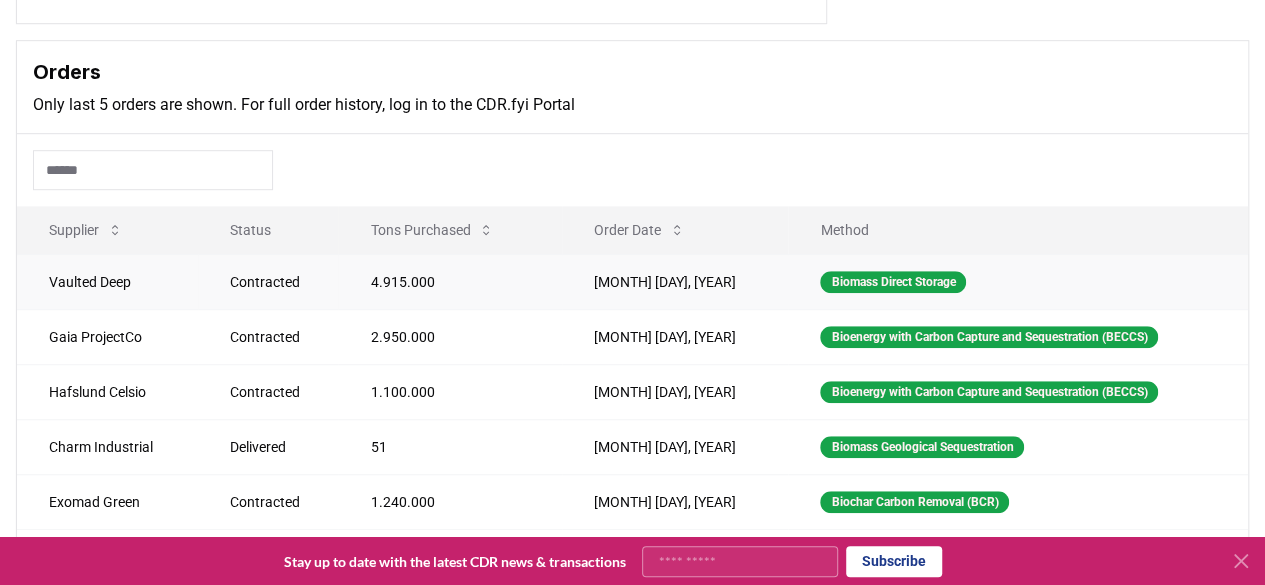 scroll, scrollTop: 551, scrollLeft: 0, axis: vertical 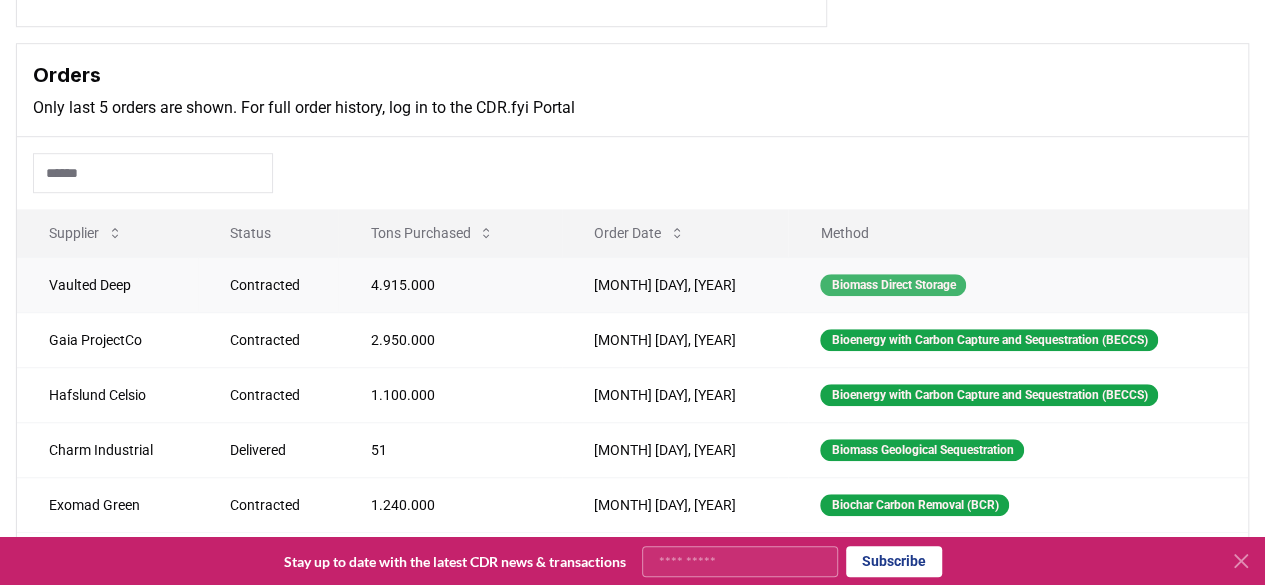 click on "Biomass Direct Storage" at bounding box center [893, 285] 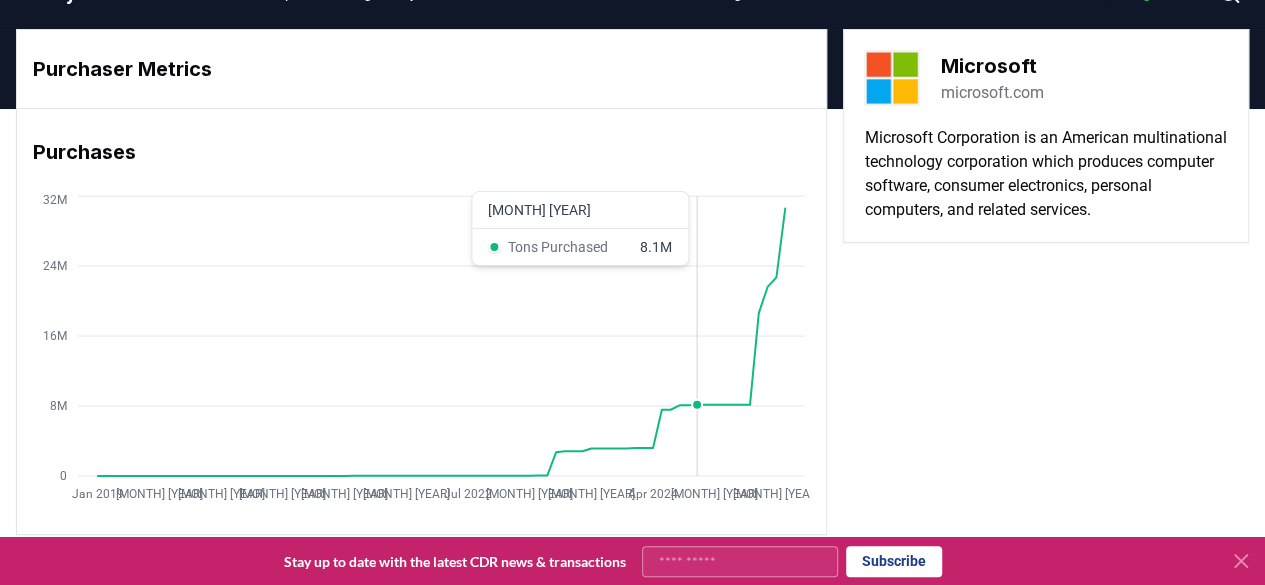 scroll, scrollTop: 0, scrollLeft: 0, axis: both 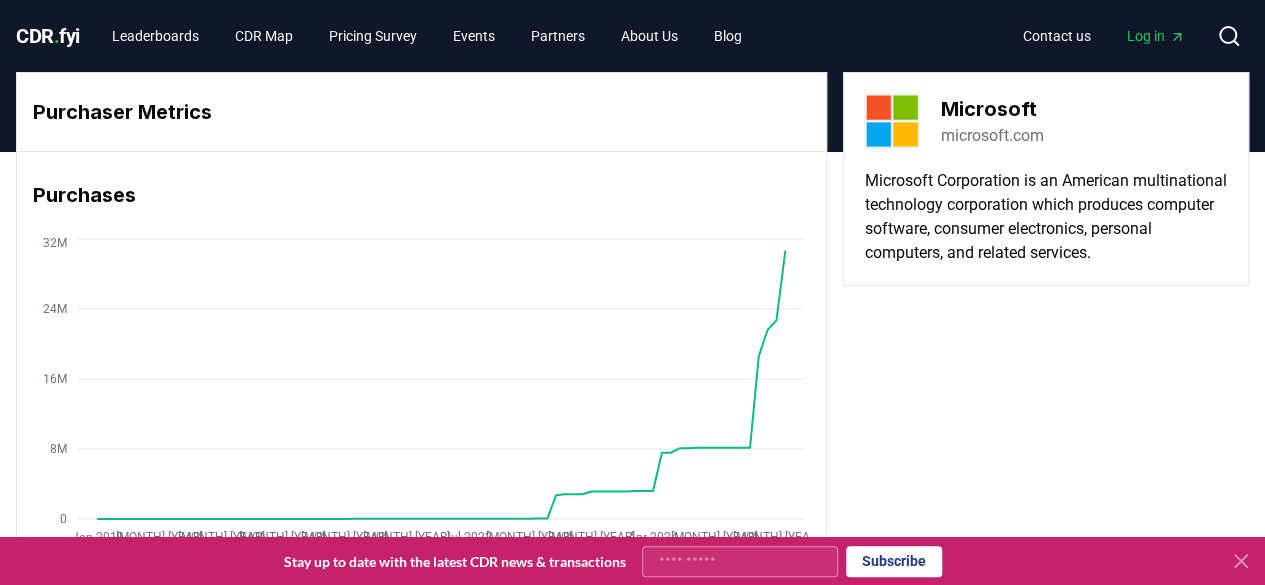 click on "CDR . fyi" at bounding box center [48, 36] 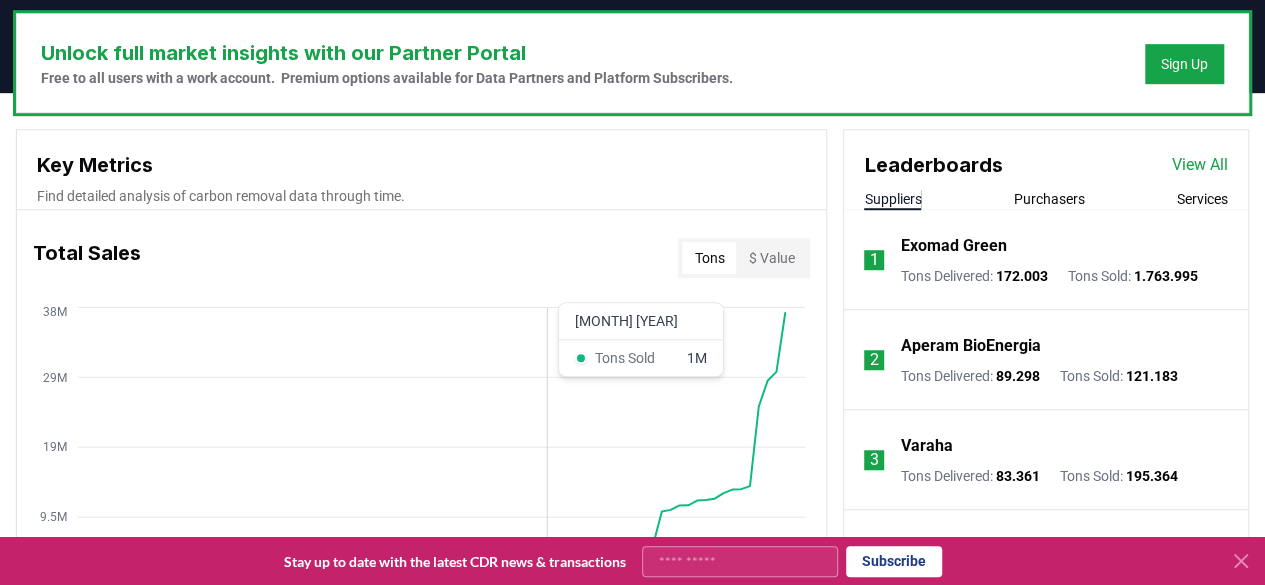 scroll, scrollTop: 604, scrollLeft: 0, axis: vertical 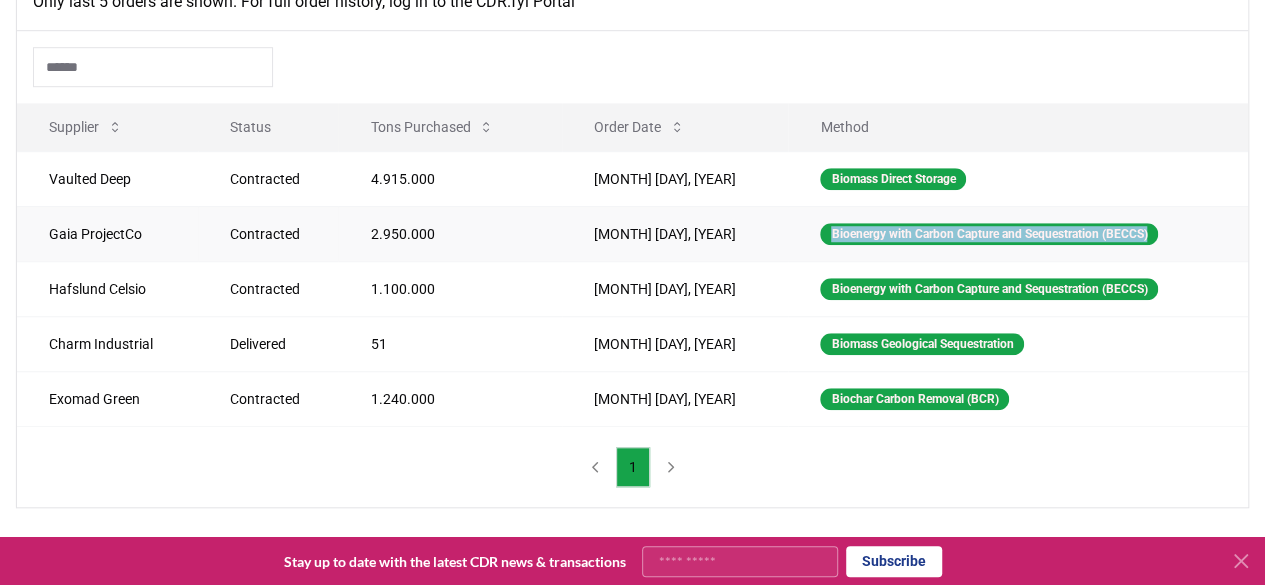 drag, startPoint x: 804, startPoint y: 236, endPoint x: 982, endPoint y: 250, distance: 178.54971 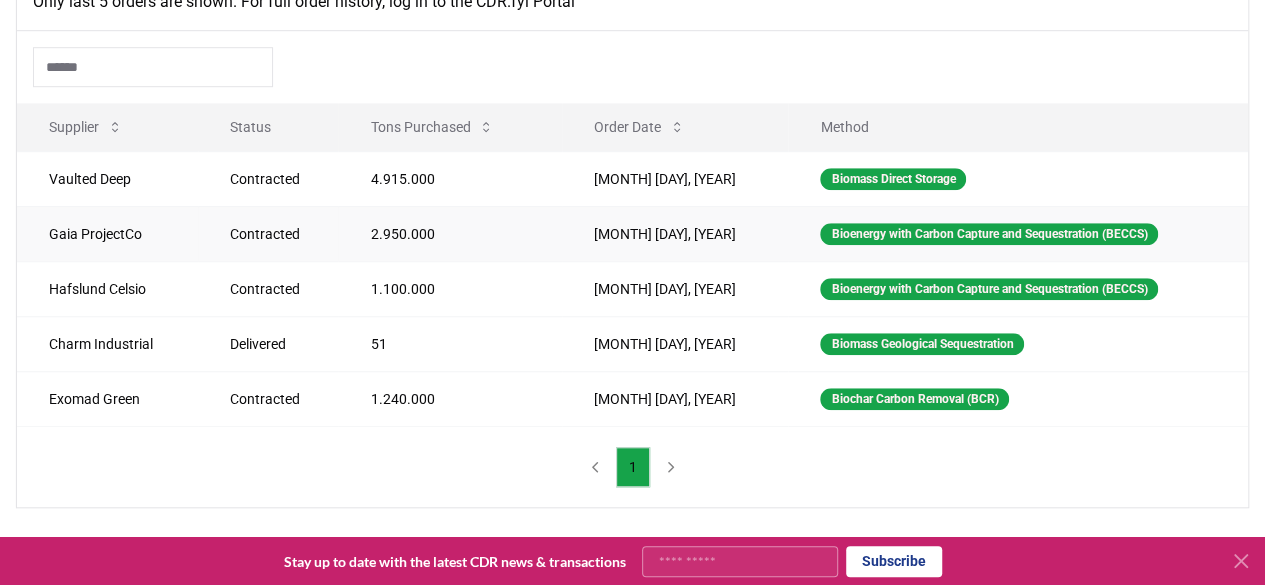 click on "Bioenergy with Carbon Capture and Sequestration (BECCS)" at bounding box center [1018, 233] 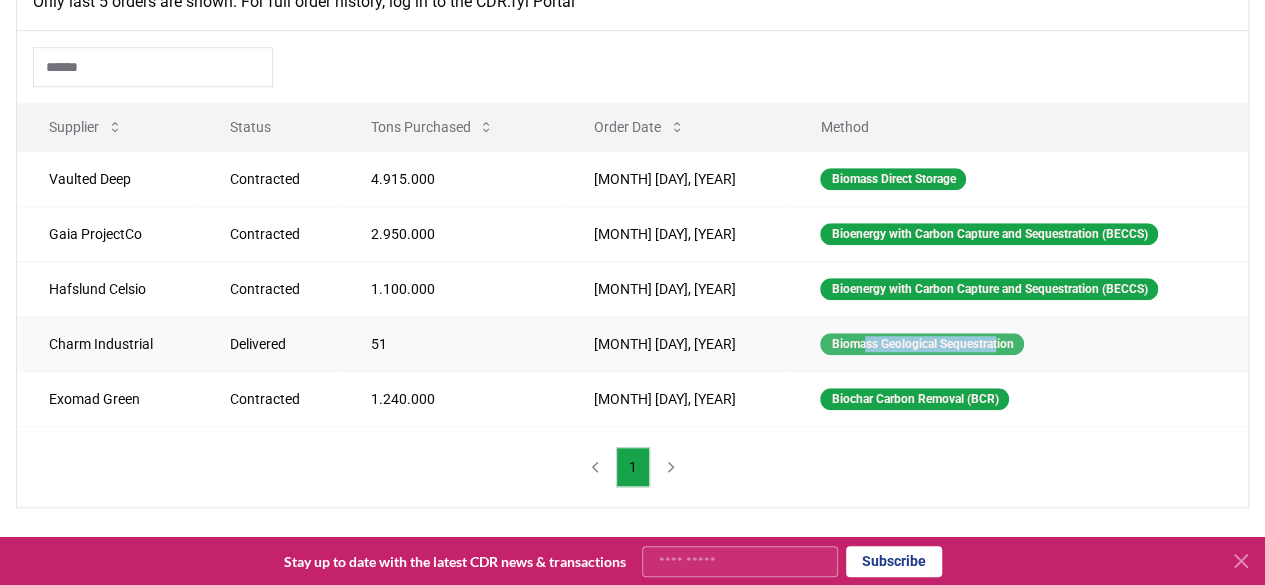 drag, startPoint x: 835, startPoint y: 341, endPoint x: 976, endPoint y: 337, distance: 141.05673 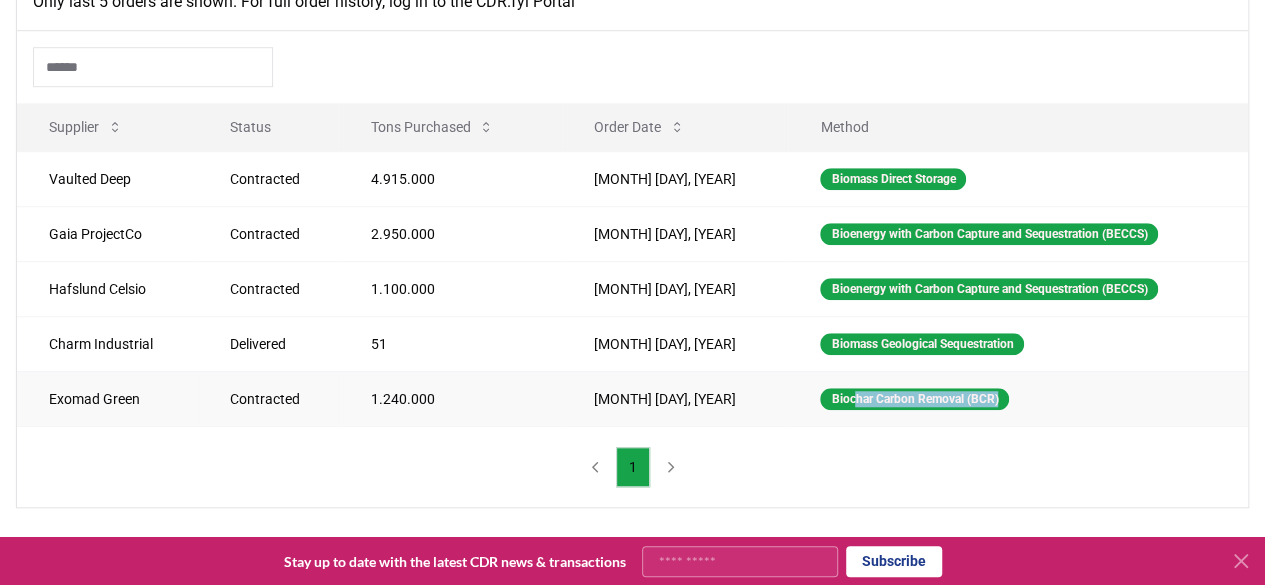 drag, startPoint x: 828, startPoint y: 396, endPoint x: 974, endPoint y: 415, distance: 147.23111 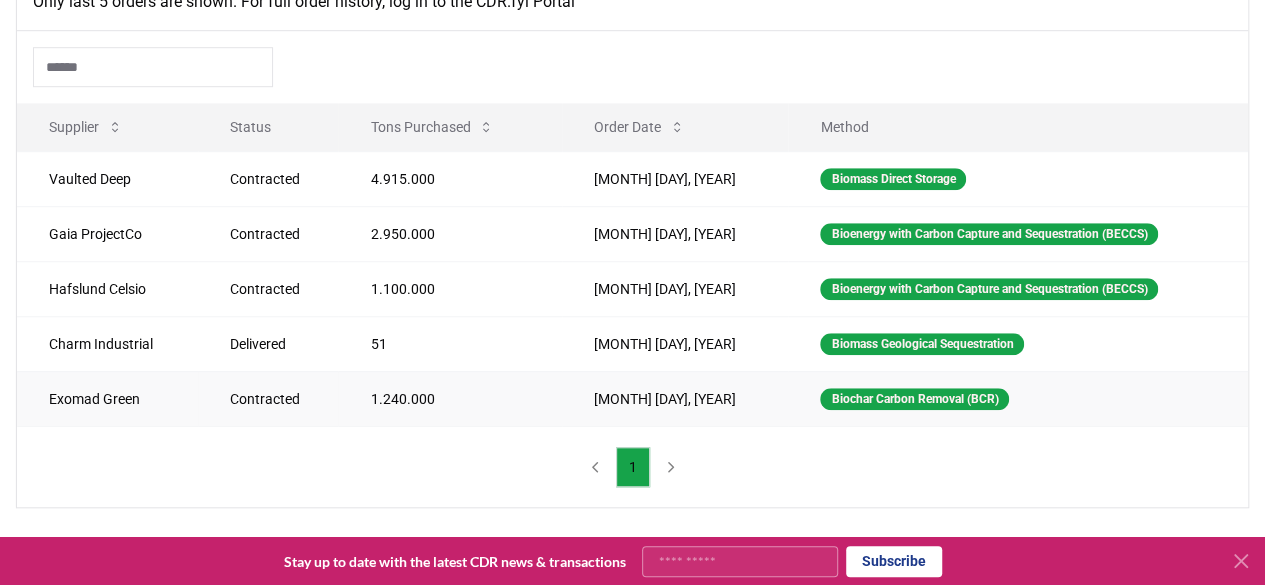 click on "Biochar Carbon Removal (BCR)" at bounding box center (1018, 398) 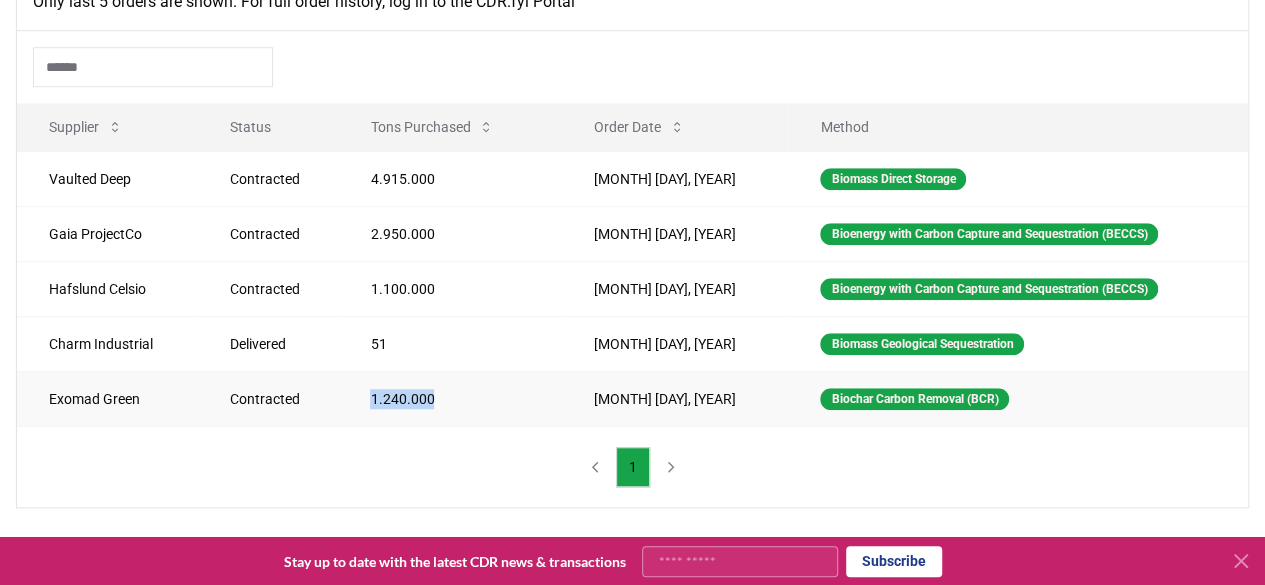 drag, startPoint x: 374, startPoint y: 391, endPoint x: 444, endPoint y: 391, distance: 70 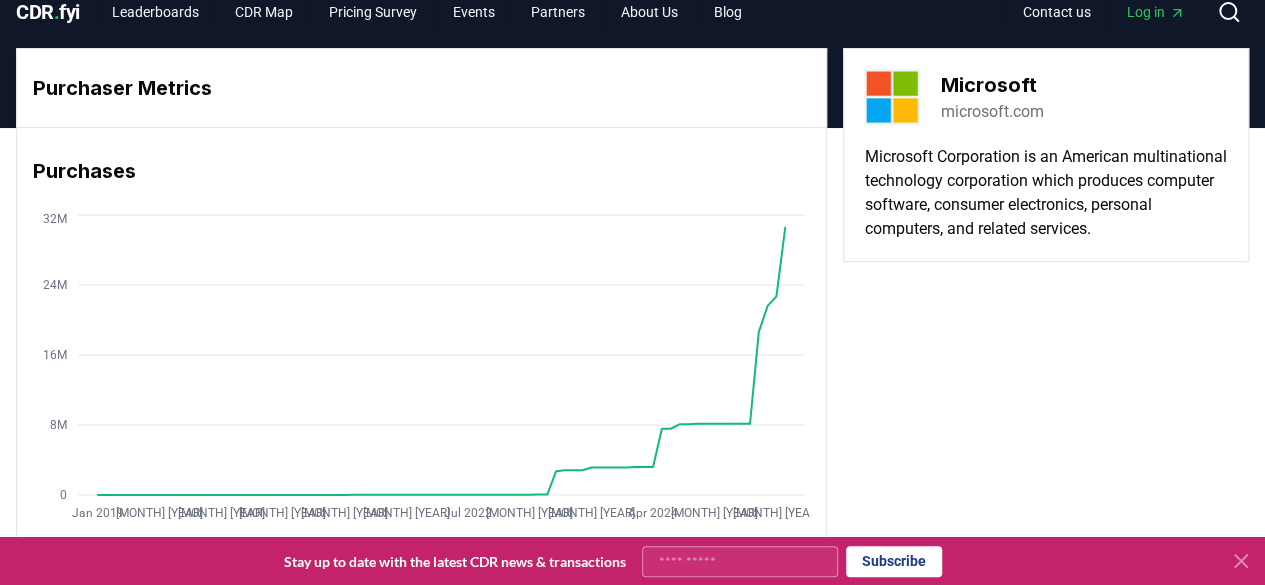 scroll, scrollTop: 0, scrollLeft: 0, axis: both 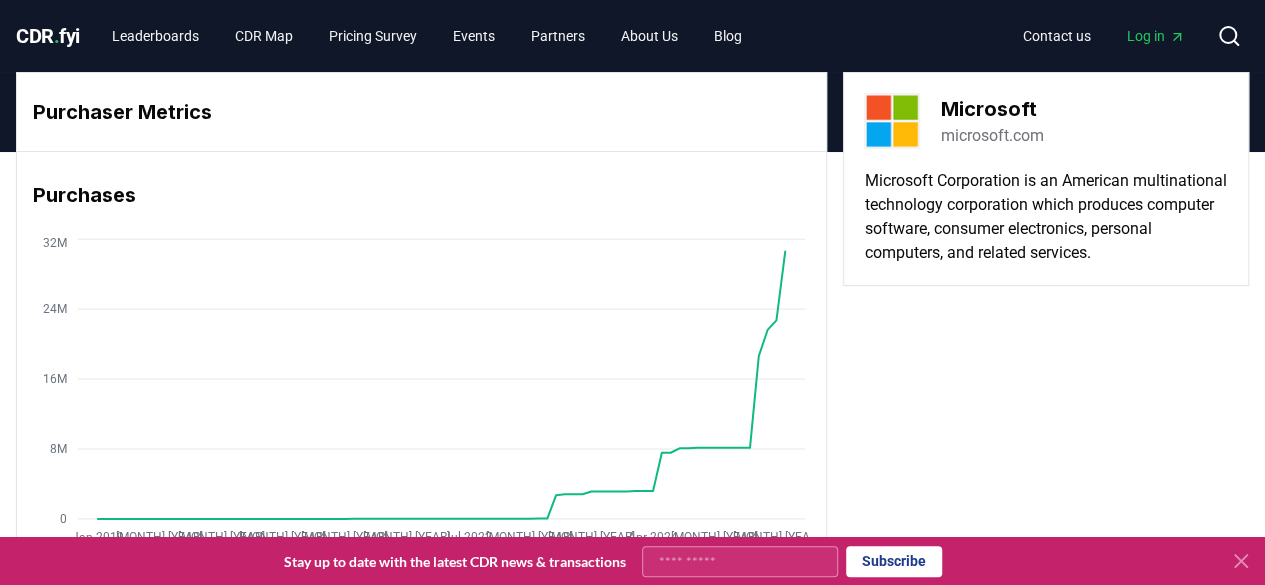 click on "CDR . fyi" at bounding box center (48, 36) 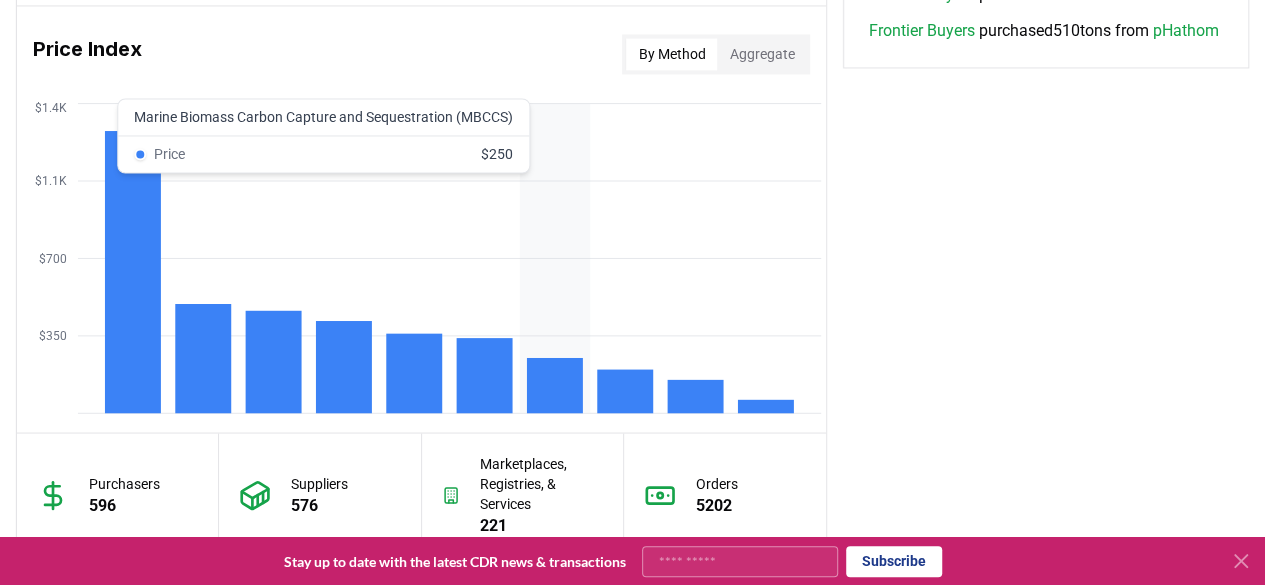 scroll, scrollTop: 1662, scrollLeft: 0, axis: vertical 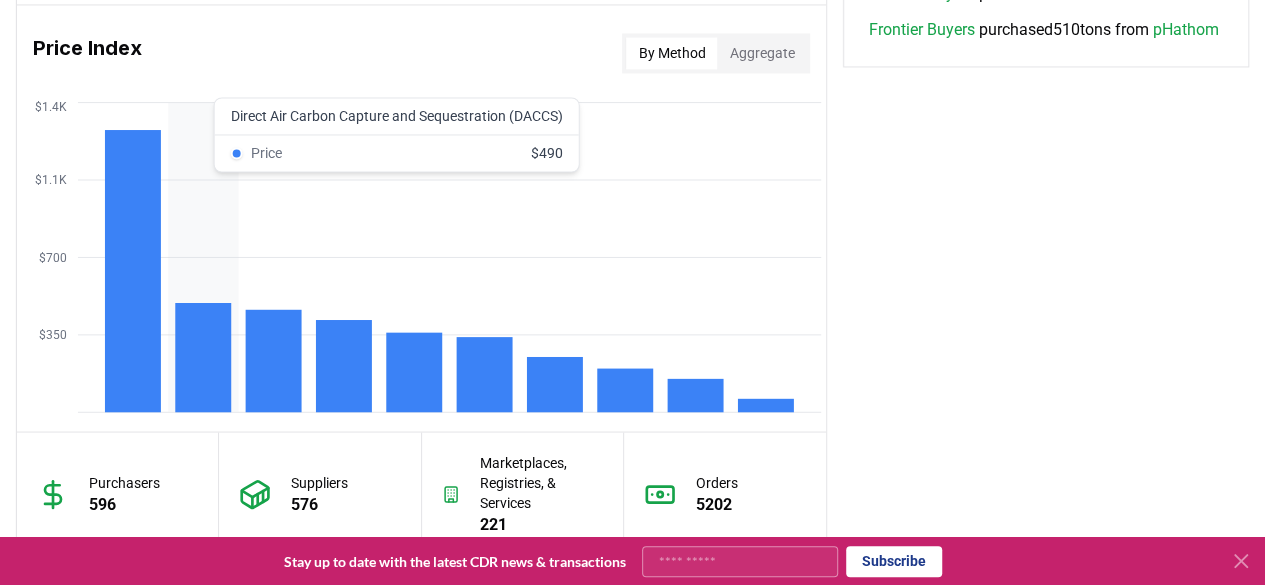 click 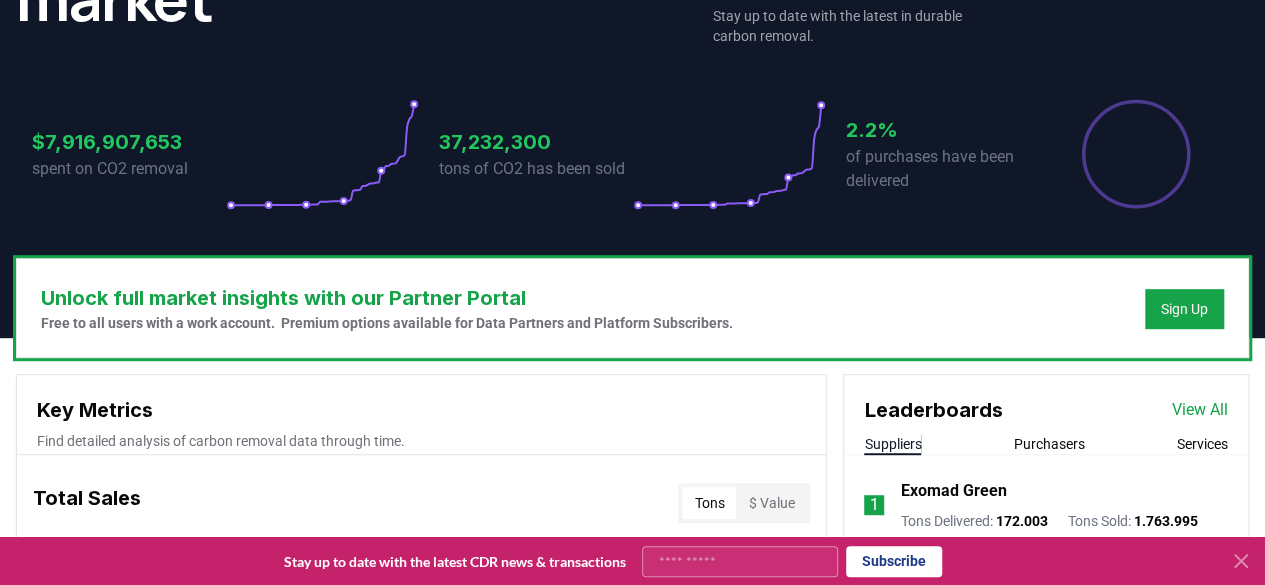 scroll, scrollTop: 0, scrollLeft: 0, axis: both 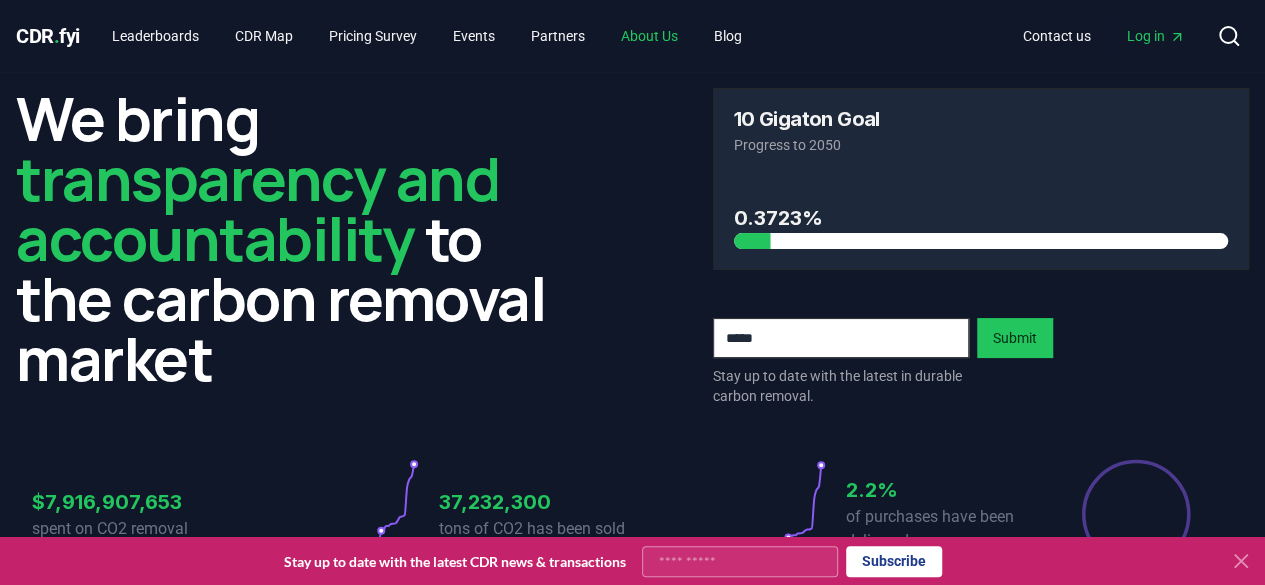 click on "About Us" at bounding box center (649, 36) 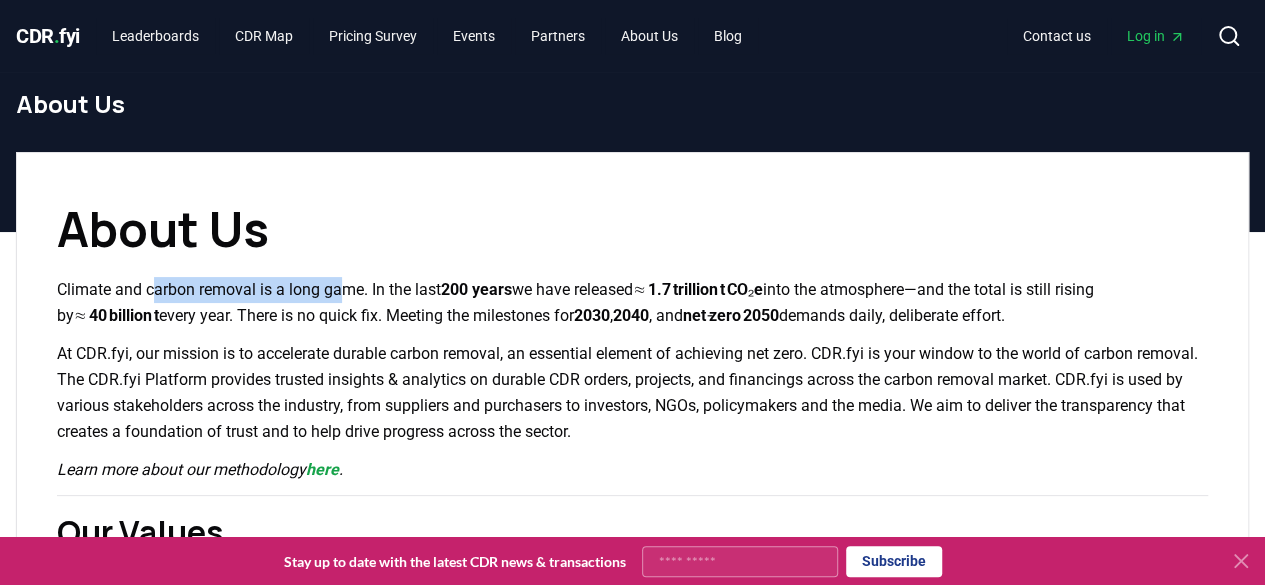 drag, startPoint x: 152, startPoint y: 290, endPoint x: 351, endPoint y: 291, distance: 199.00252 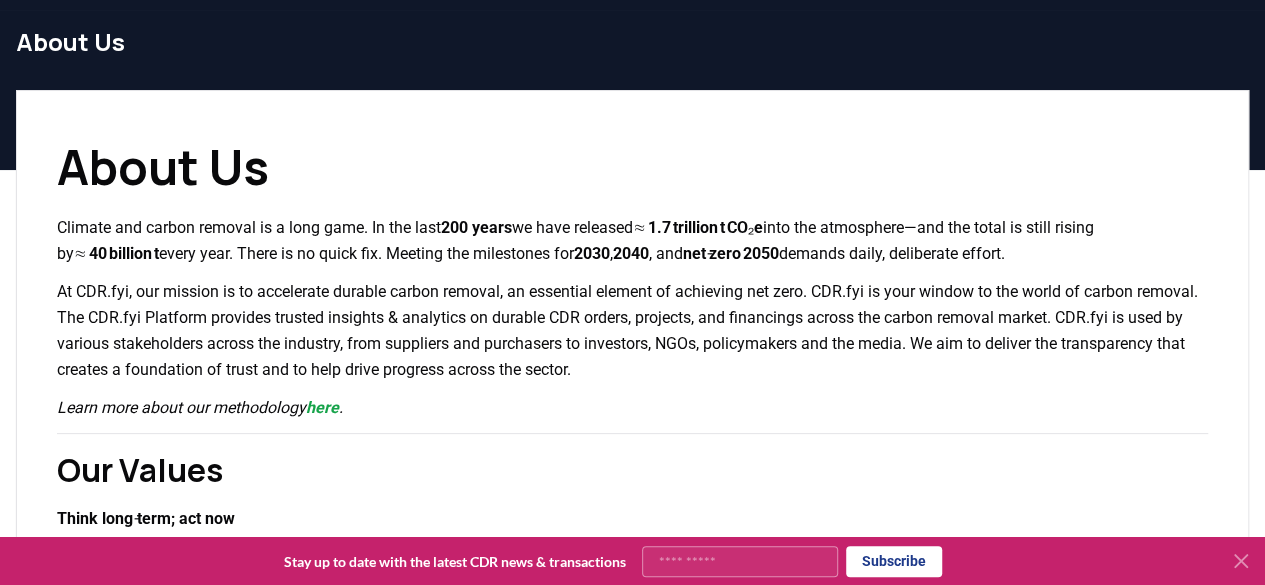 scroll, scrollTop: 0, scrollLeft: 0, axis: both 